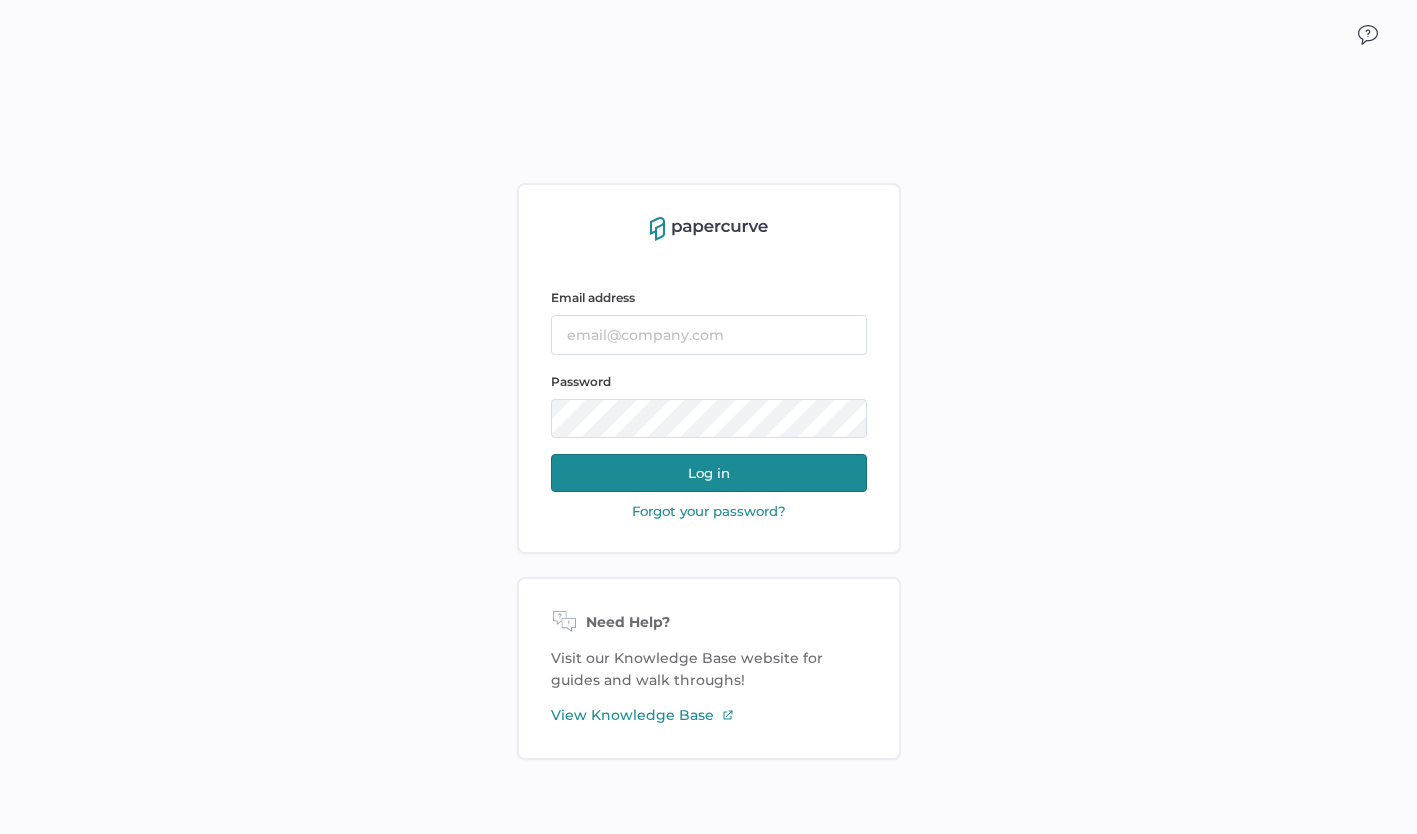 scroll, scrollTop: 0, scrollLeft: 0, axis: both 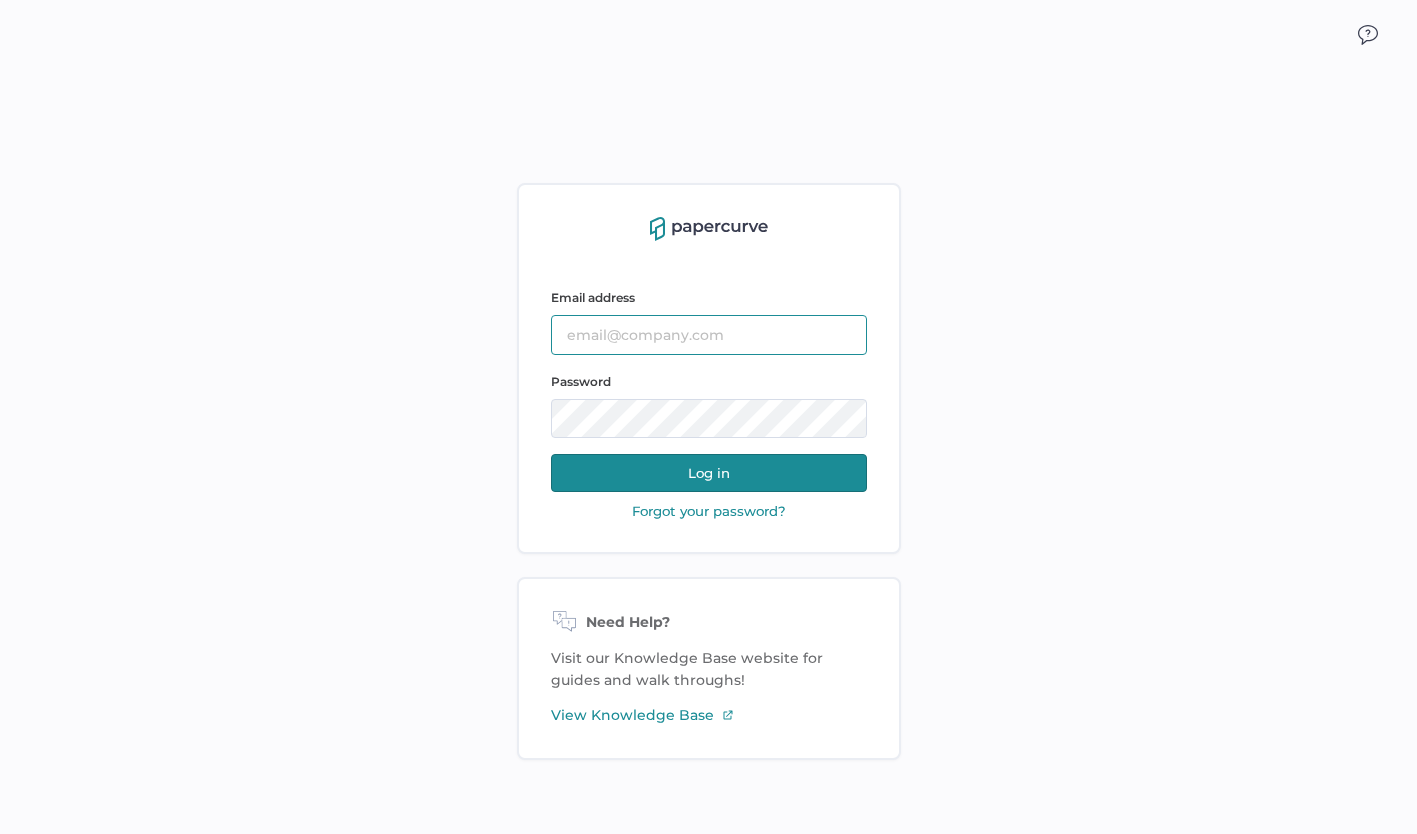 click at bounding box center [709, 335] 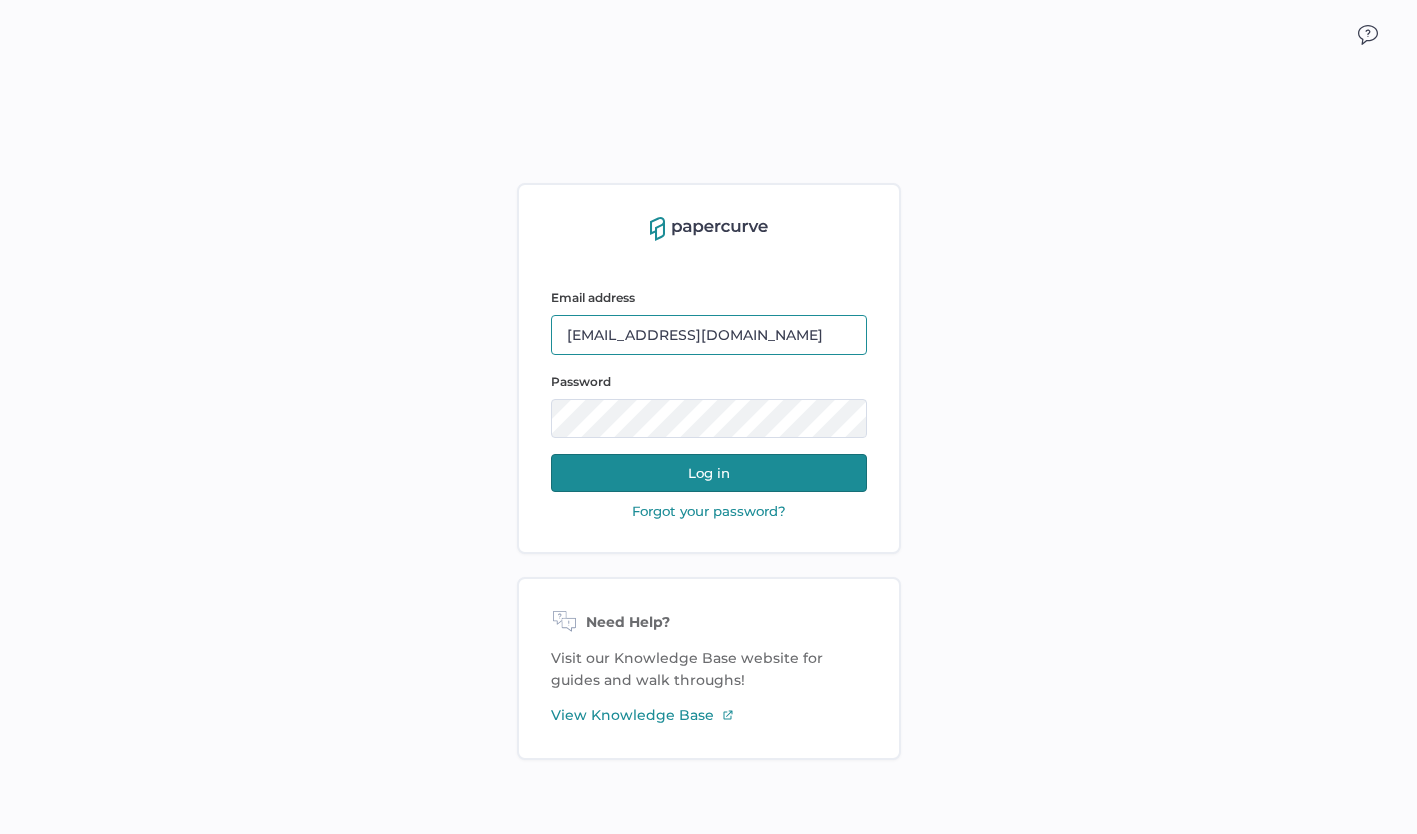 type on "aadams@curanthealth.com" 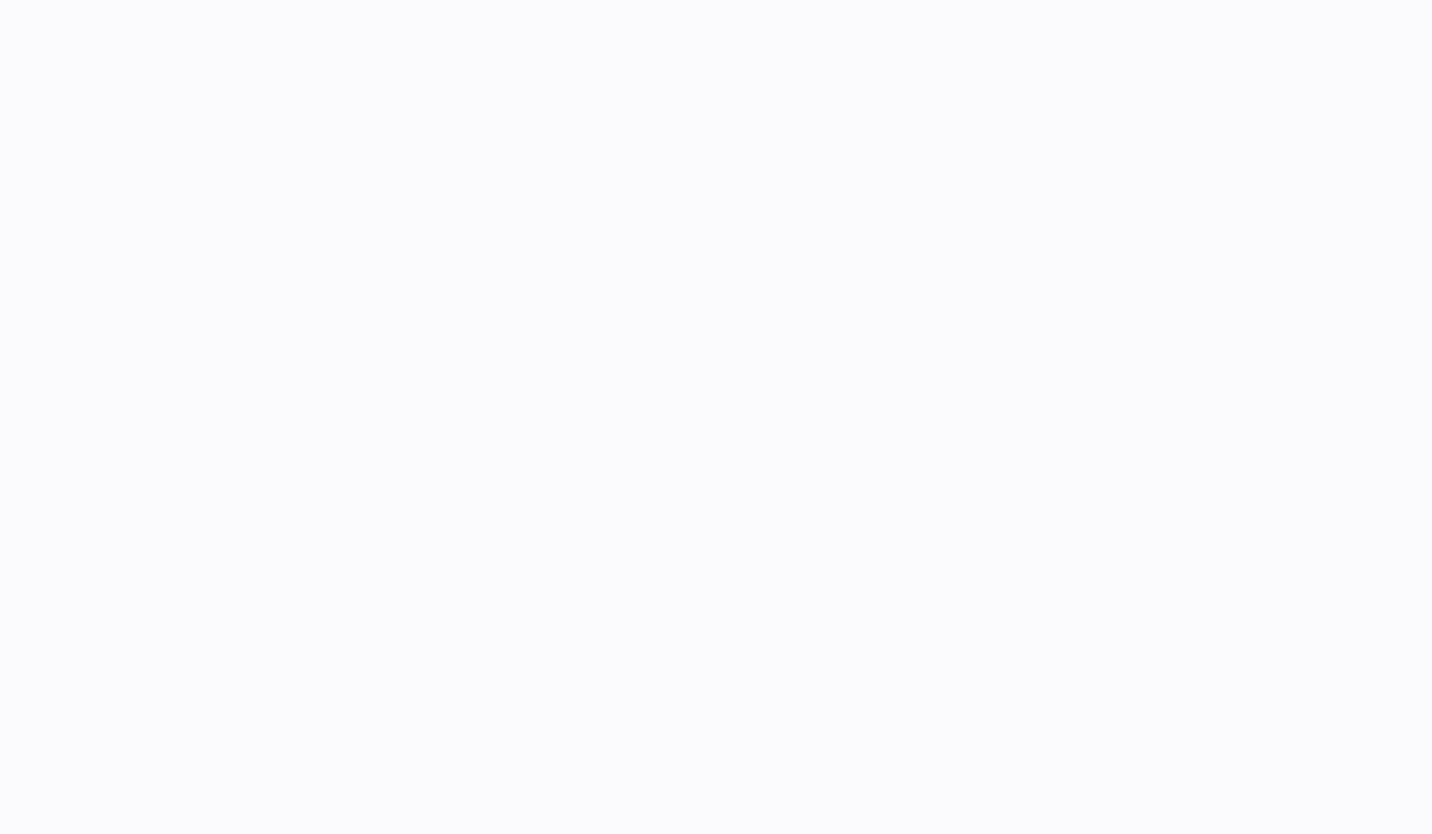 scroll, scrollTop: 0, scrollLeft: 0, axis: both 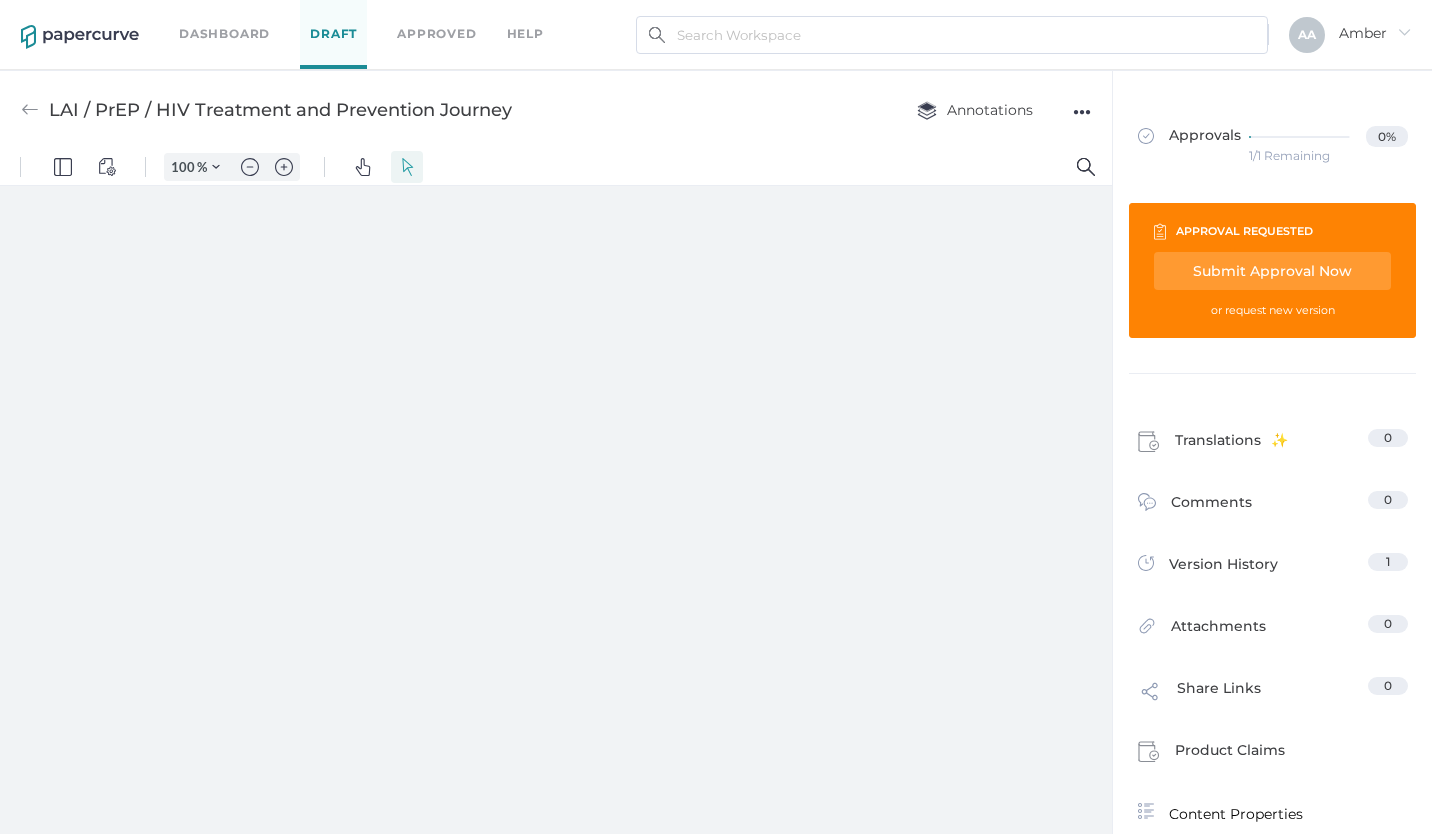 type on "133" 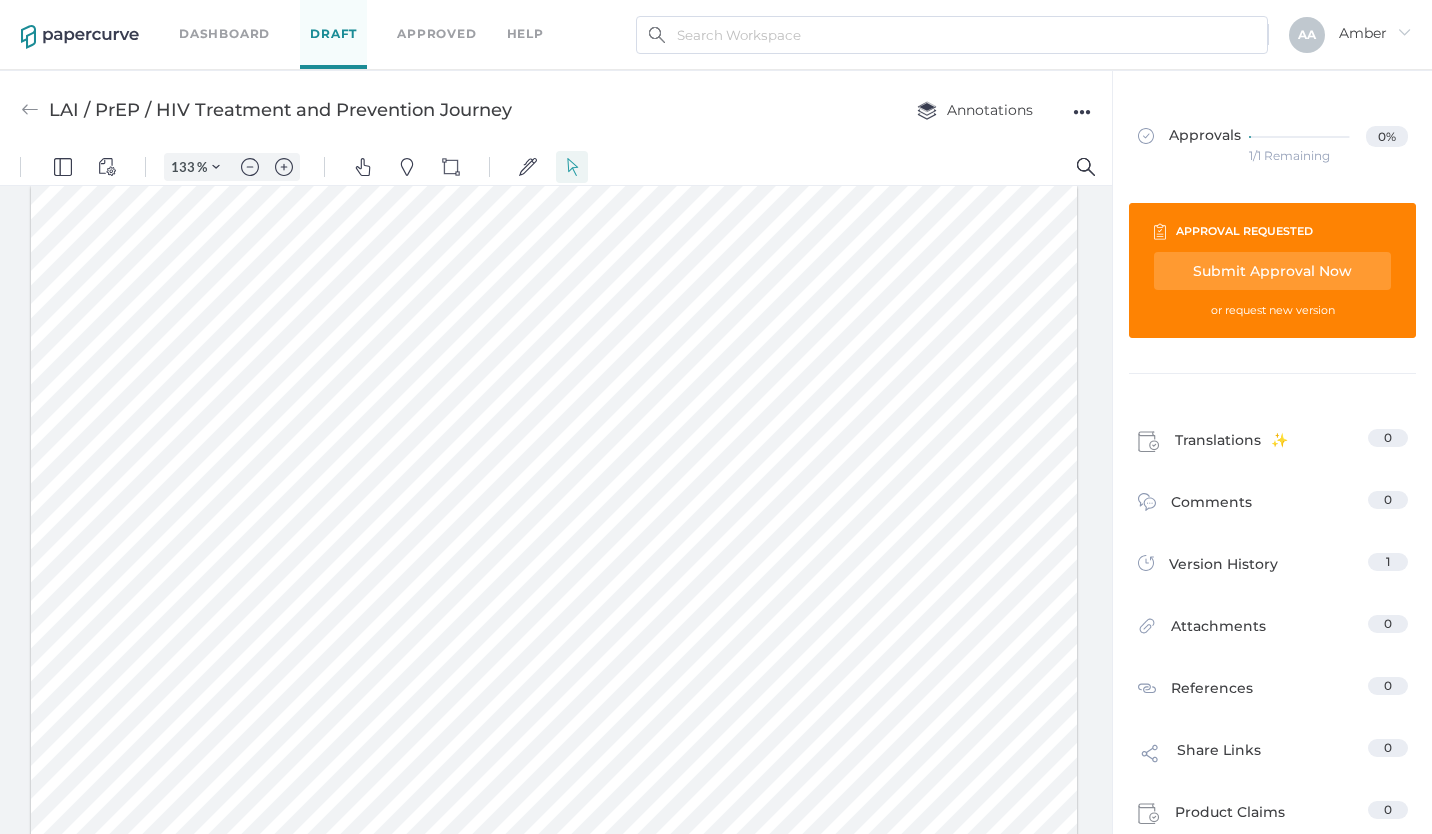 scroll, scrollTop: 0, scrollLeft: 0, axis: both 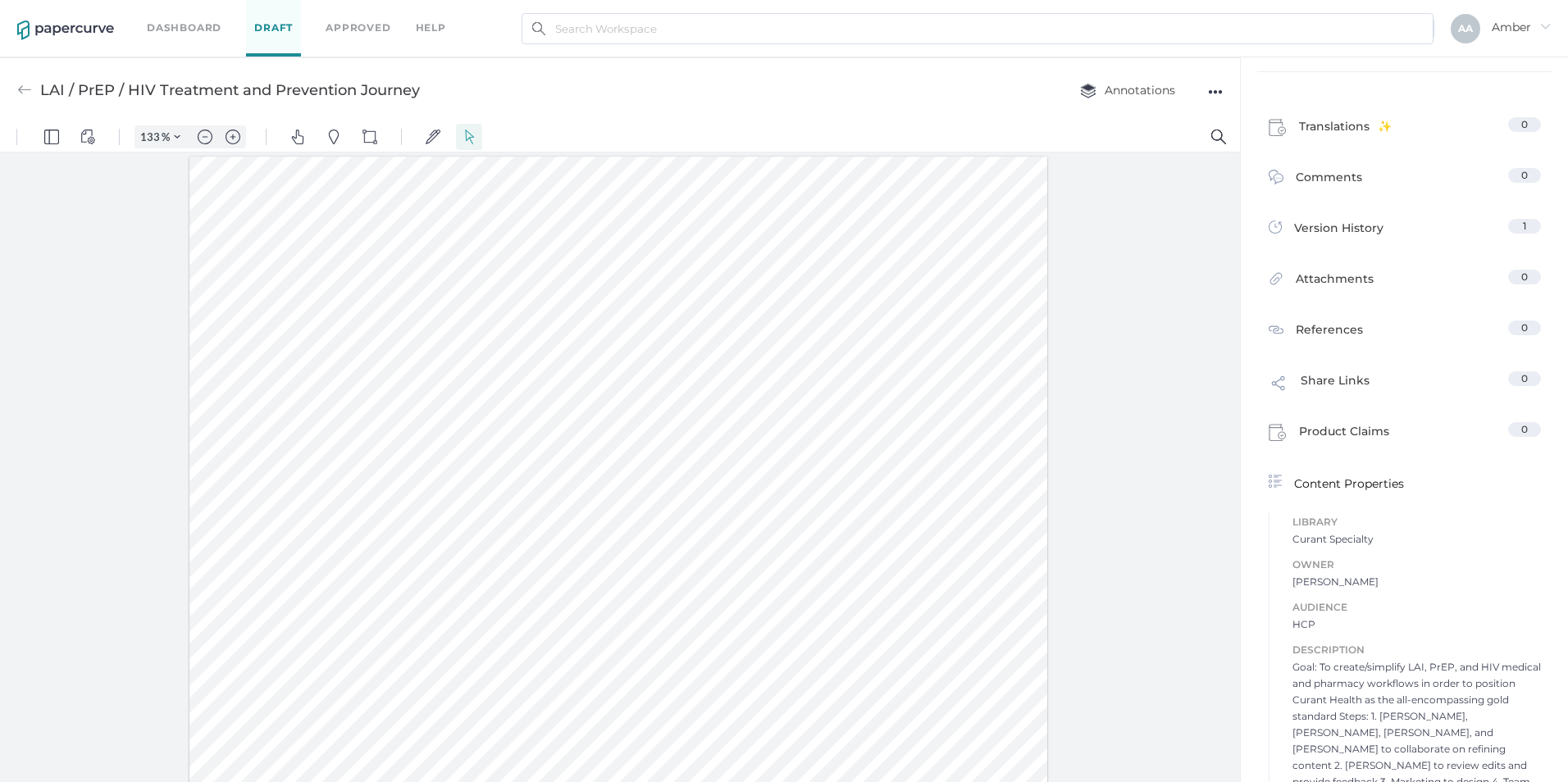 click at bounding box center (618, 488) 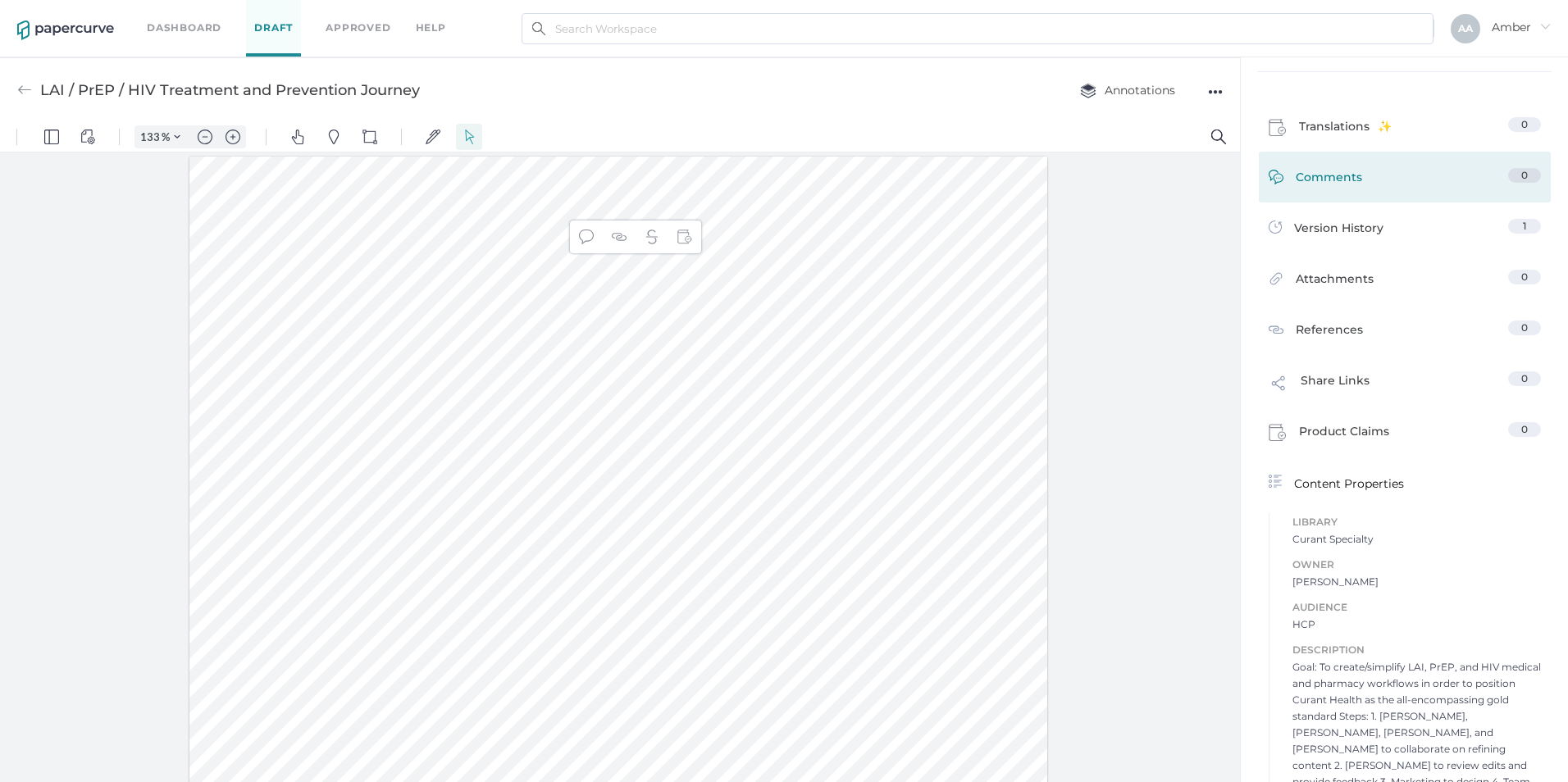 click on "Comments 0" at bounding box center (1405, 180) 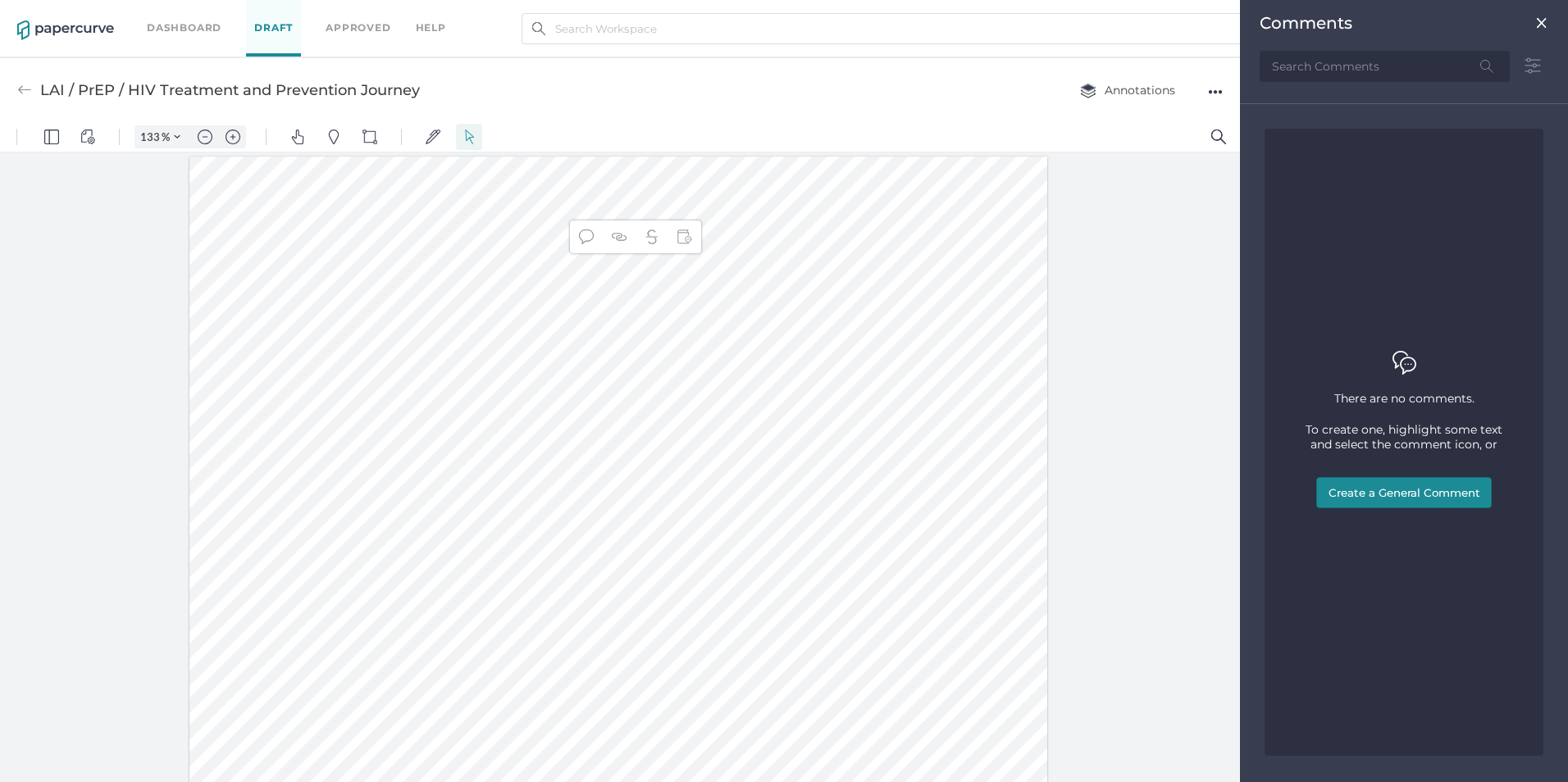 scroll, scrollTop: 7, scrollLeft: 0, axis: vertical 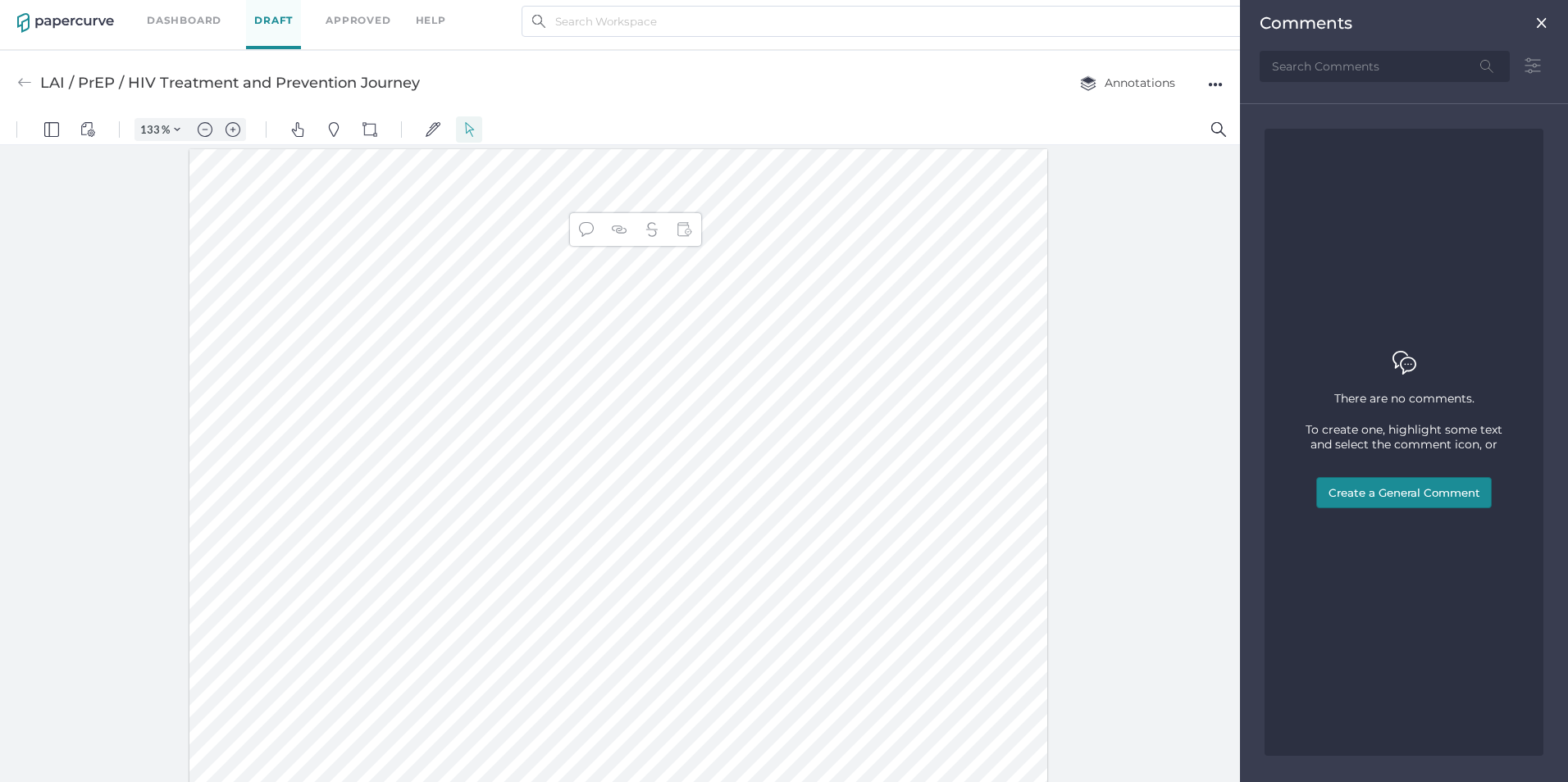 click at bounding box center (1542, 23) 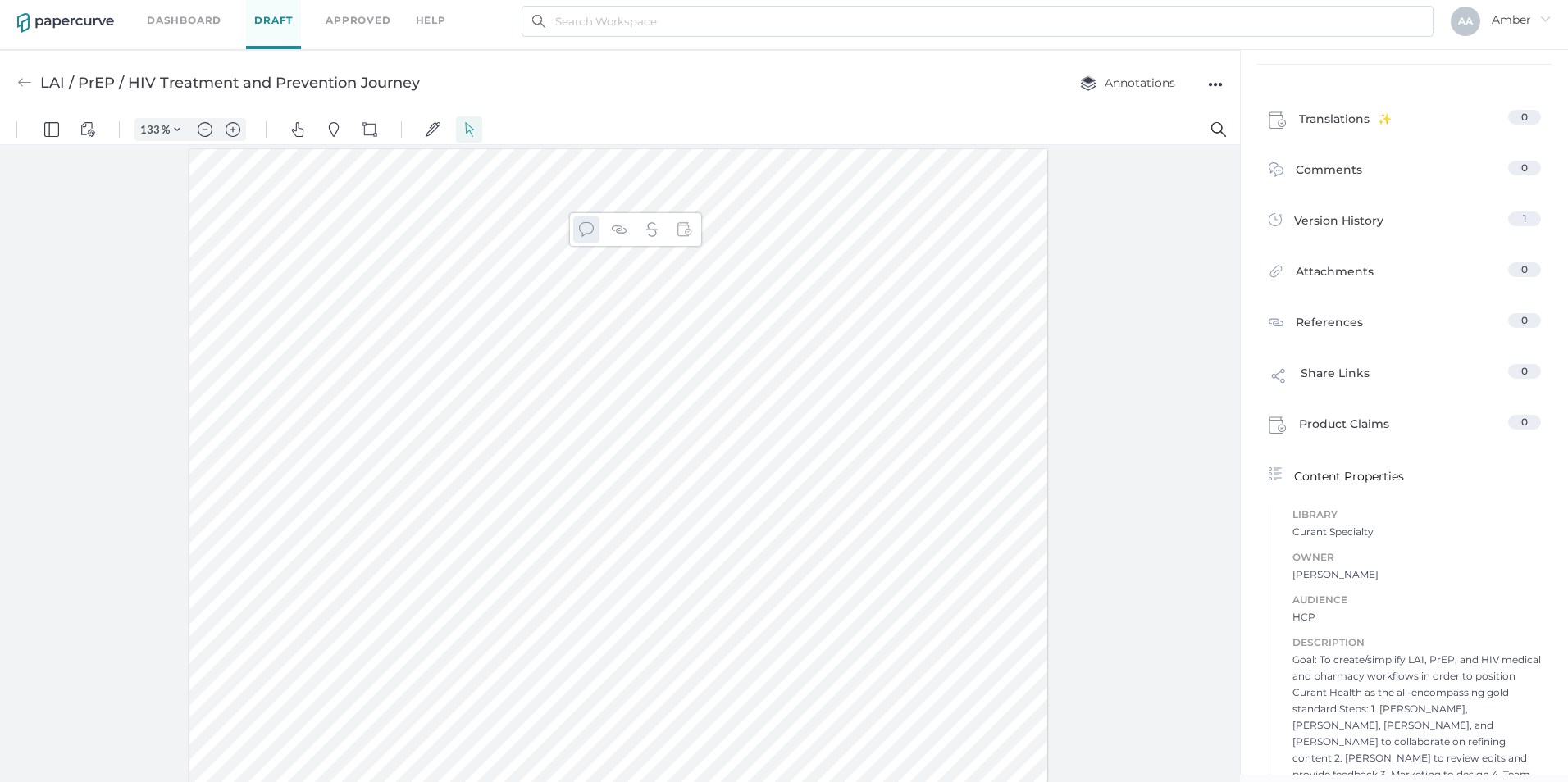 click at bounding box center (586, 230) 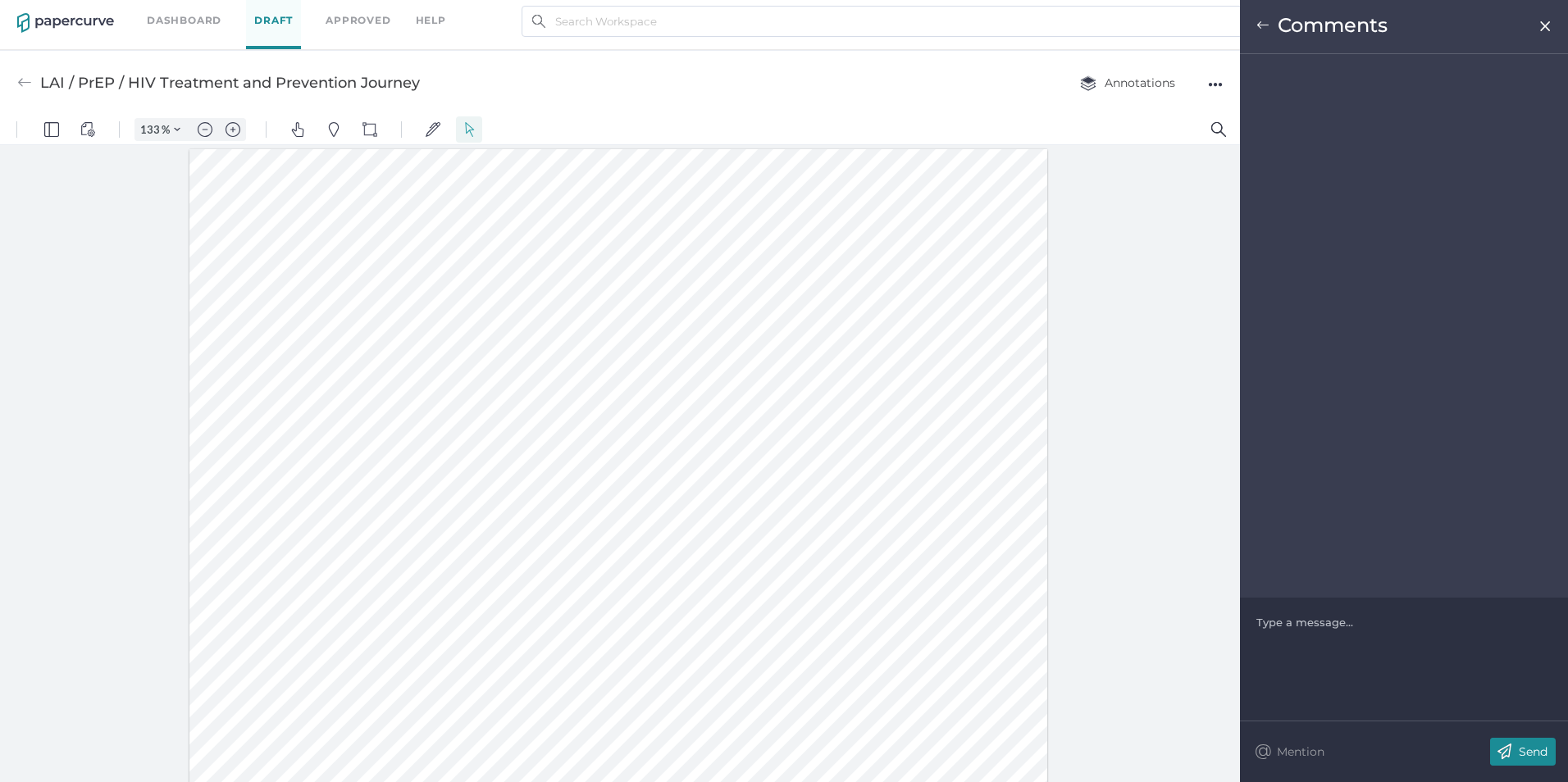 click at bounding box center [1404, 622] 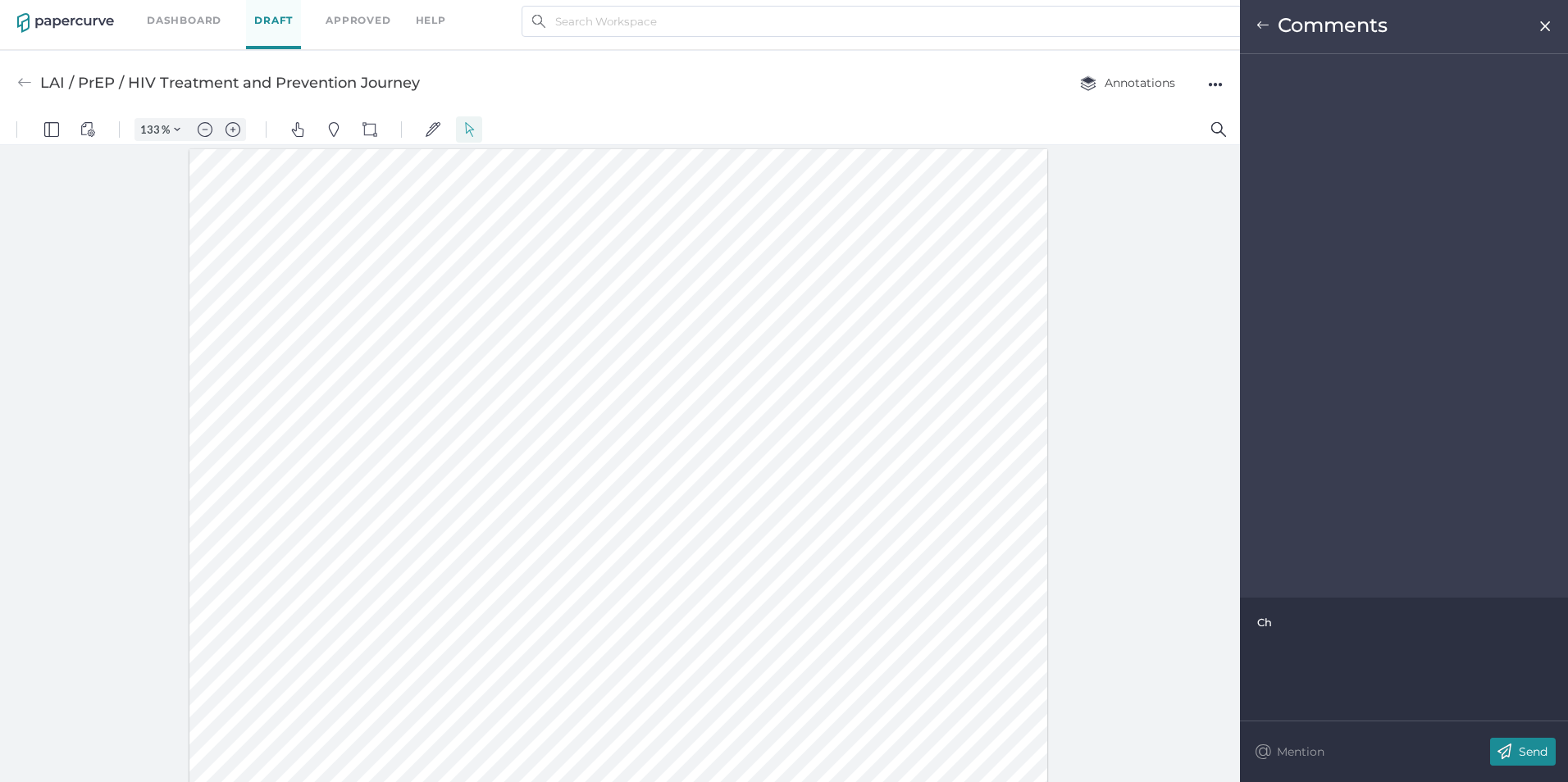 type 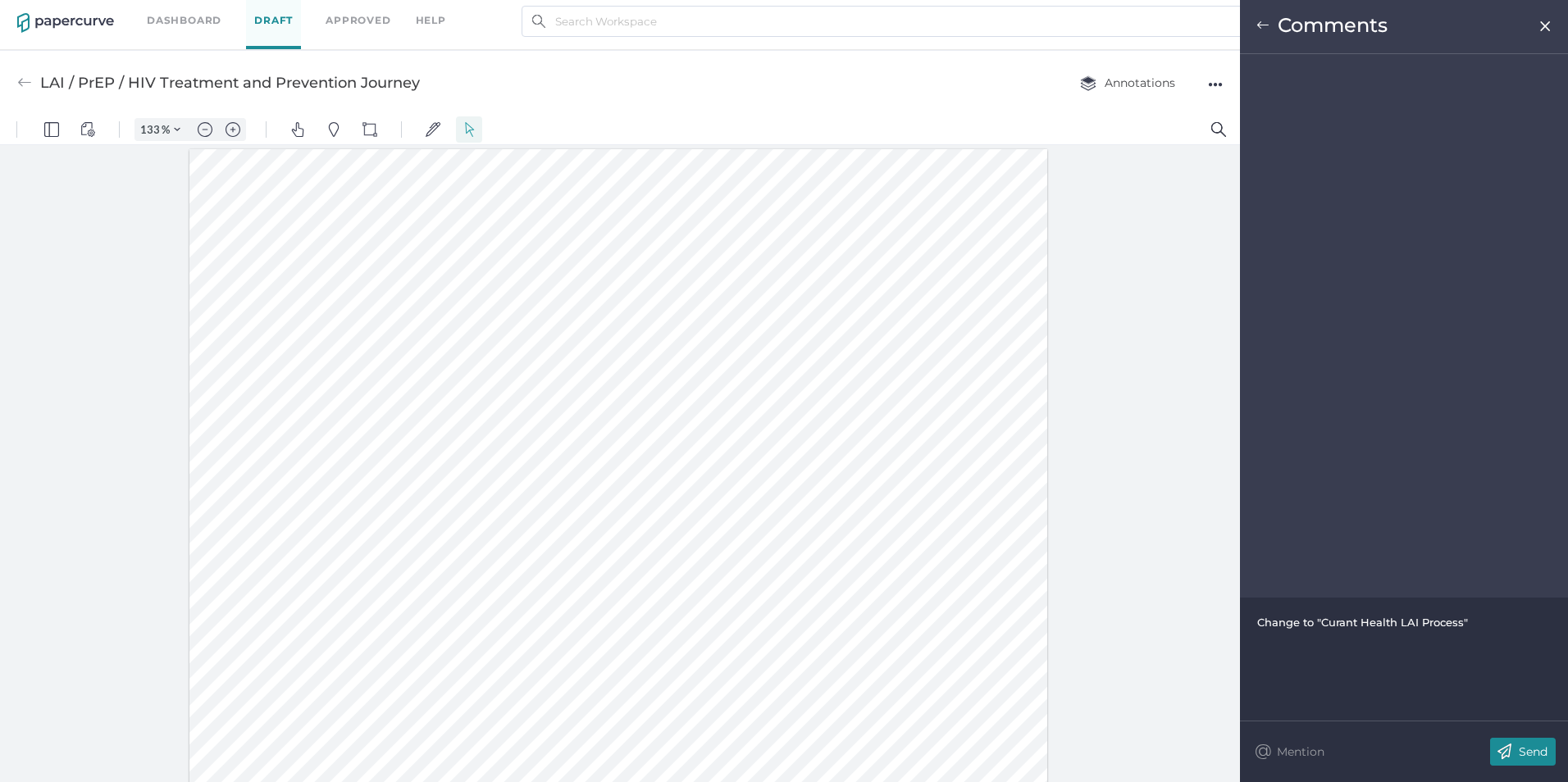 click on "Send" at bounding box center (1533, 752) 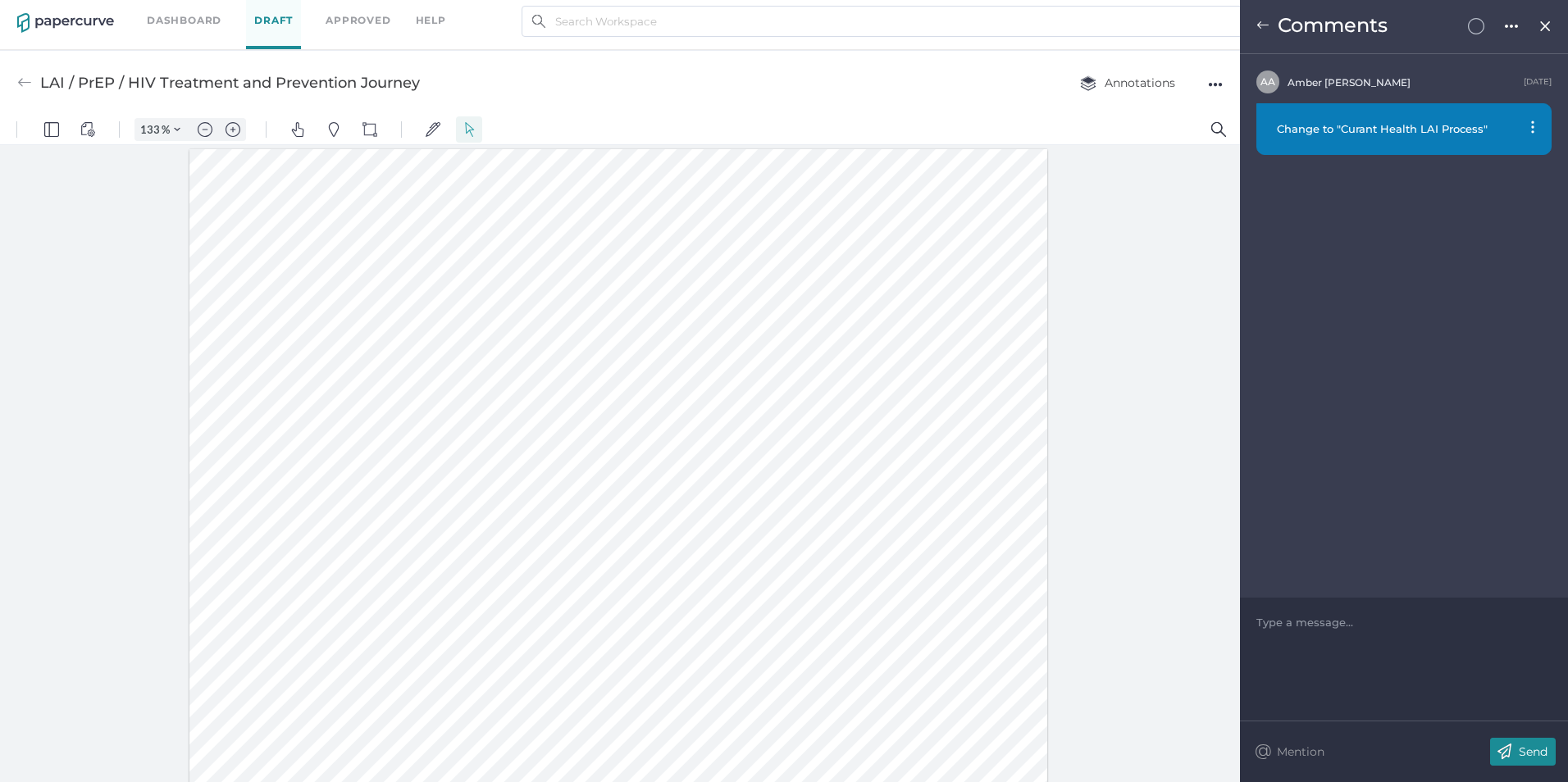 click at bounding box center (618, 480) 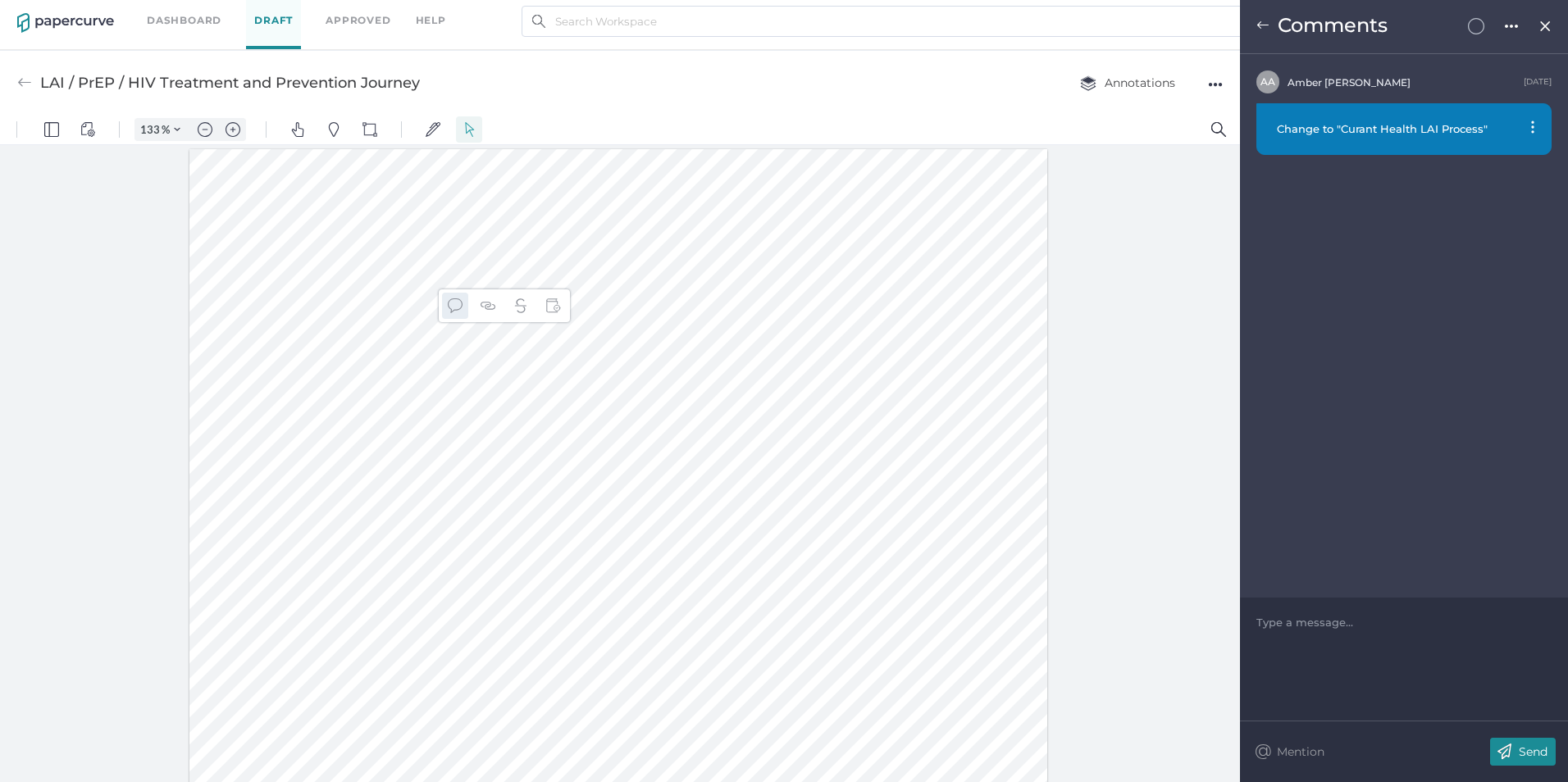 click at bounding box center [455, 306] 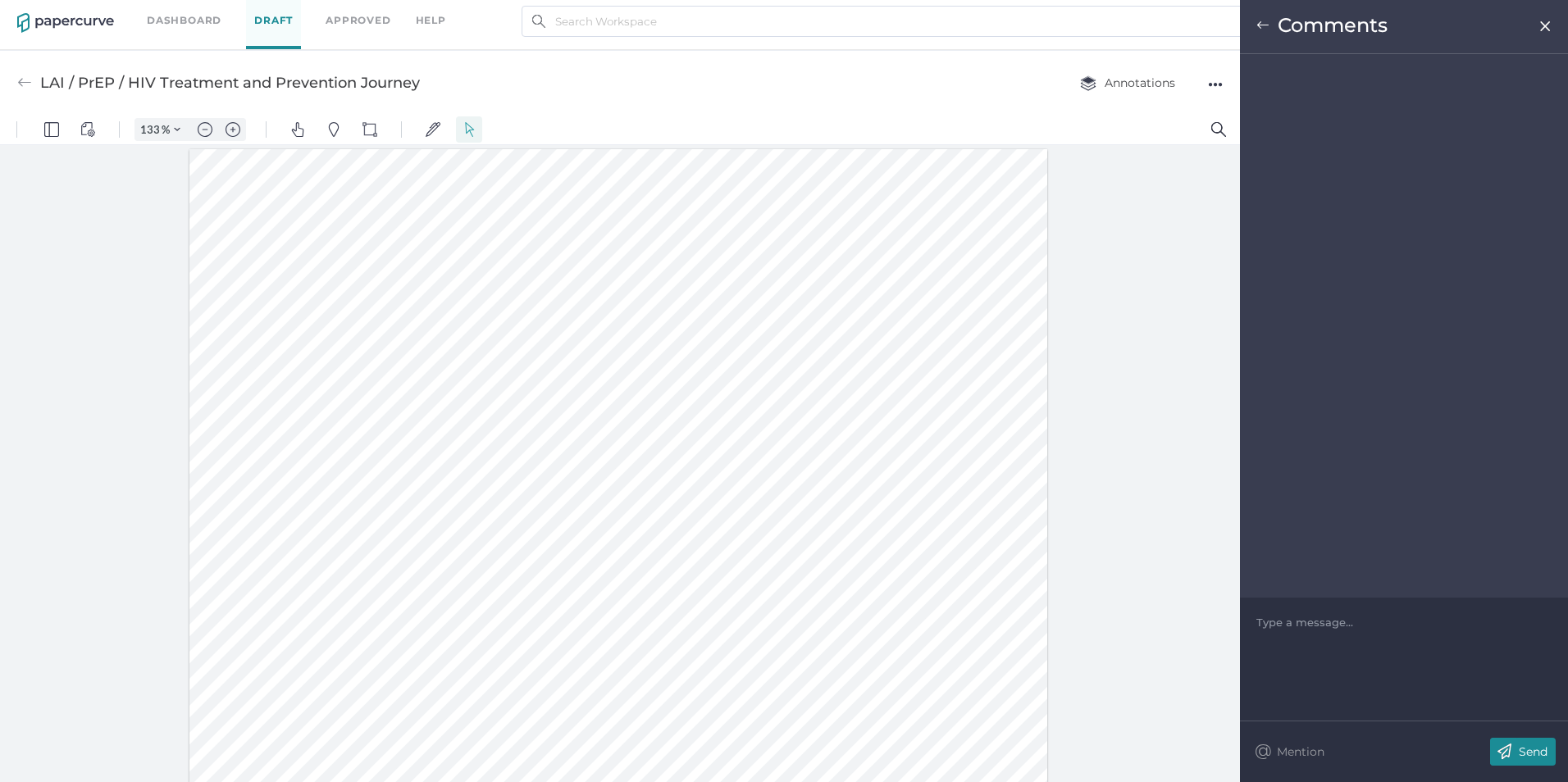 click at bounding box center [1404, 622] 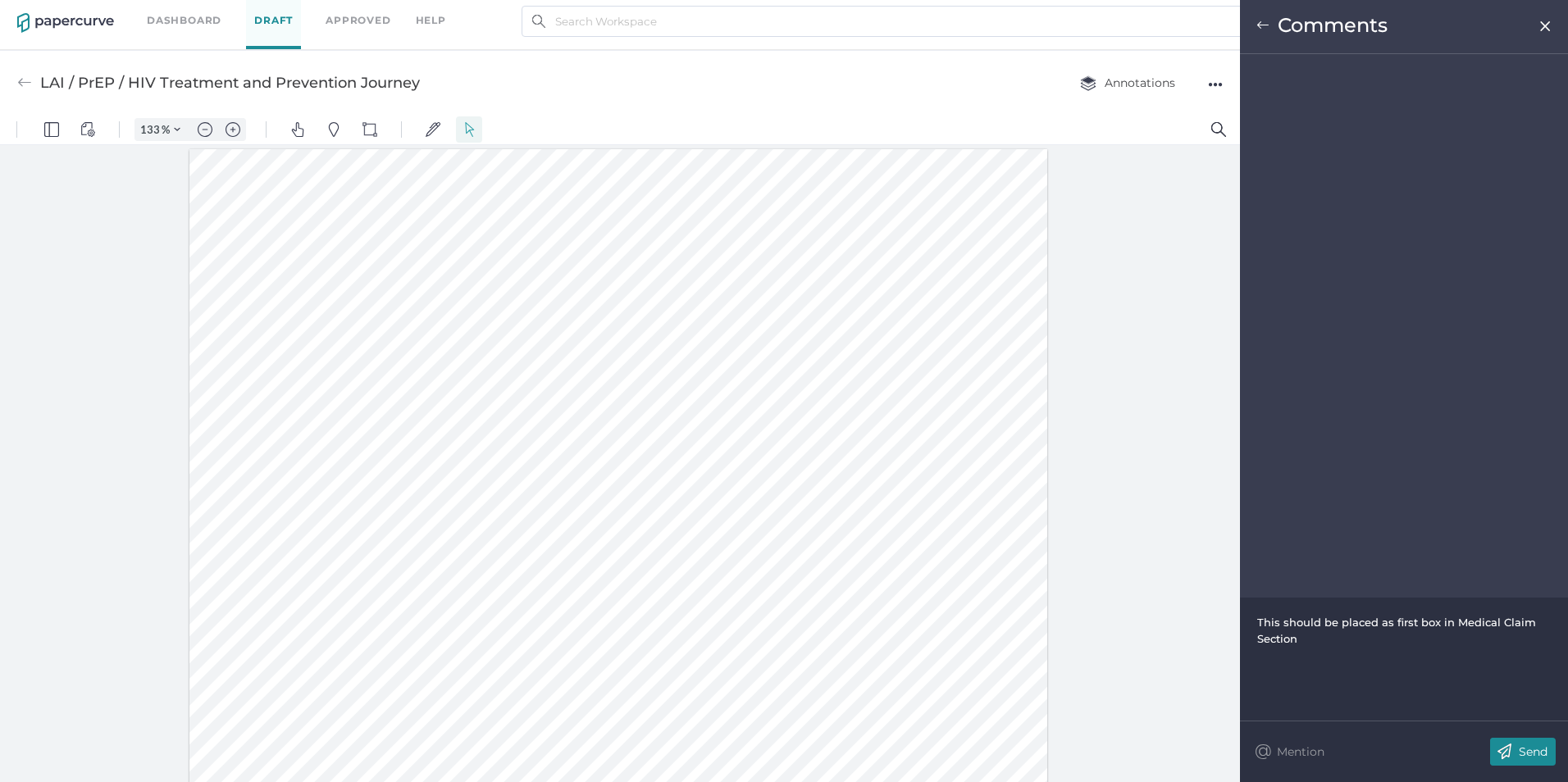 click on "Send" at bounding box center (1533, 752) 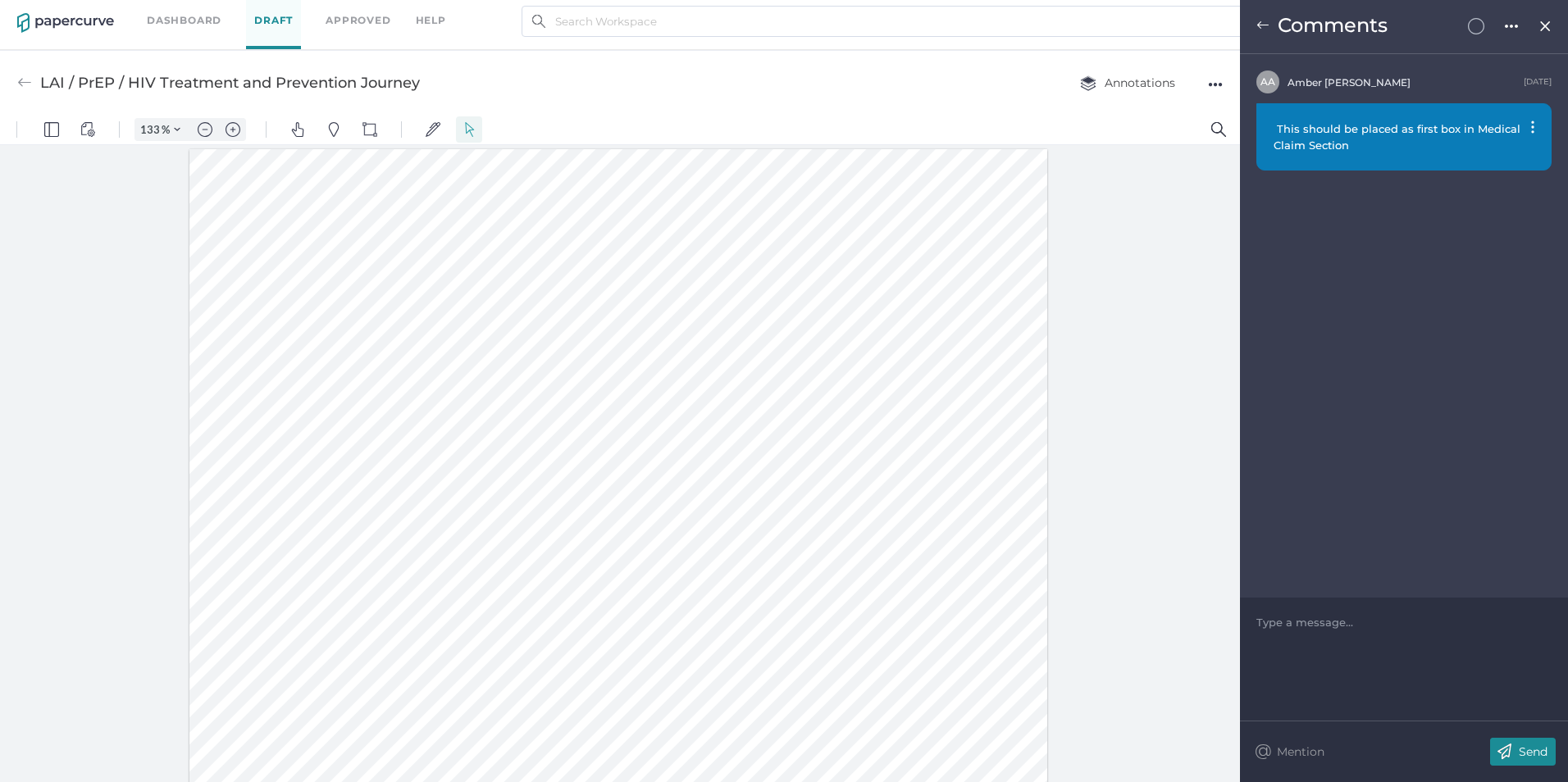 click at bounding box center (618, 480) 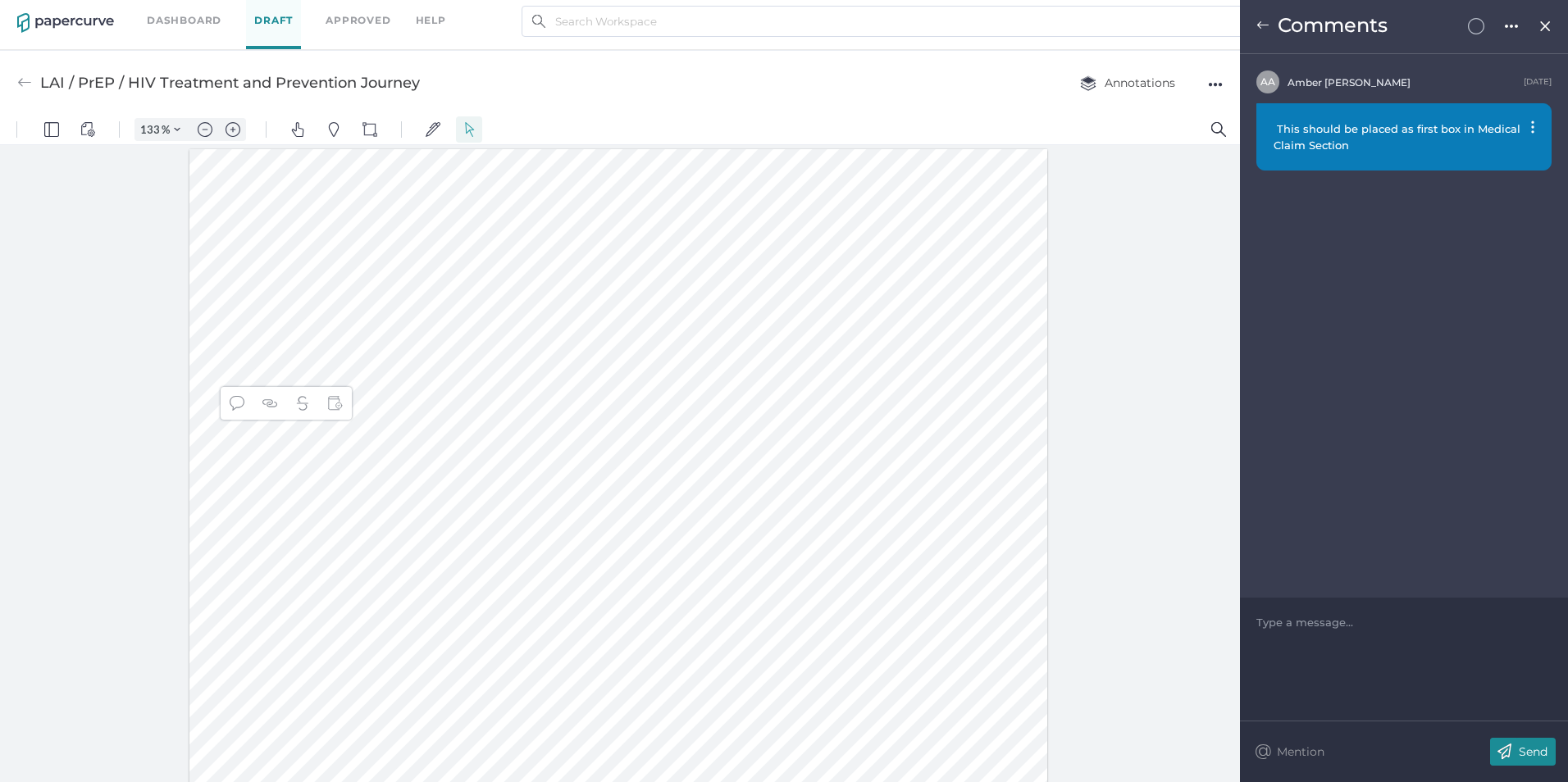 drag, startPoint x: 237, startPoint y: 401, endPoint x: 247, endPoint y: 401, distance: 10 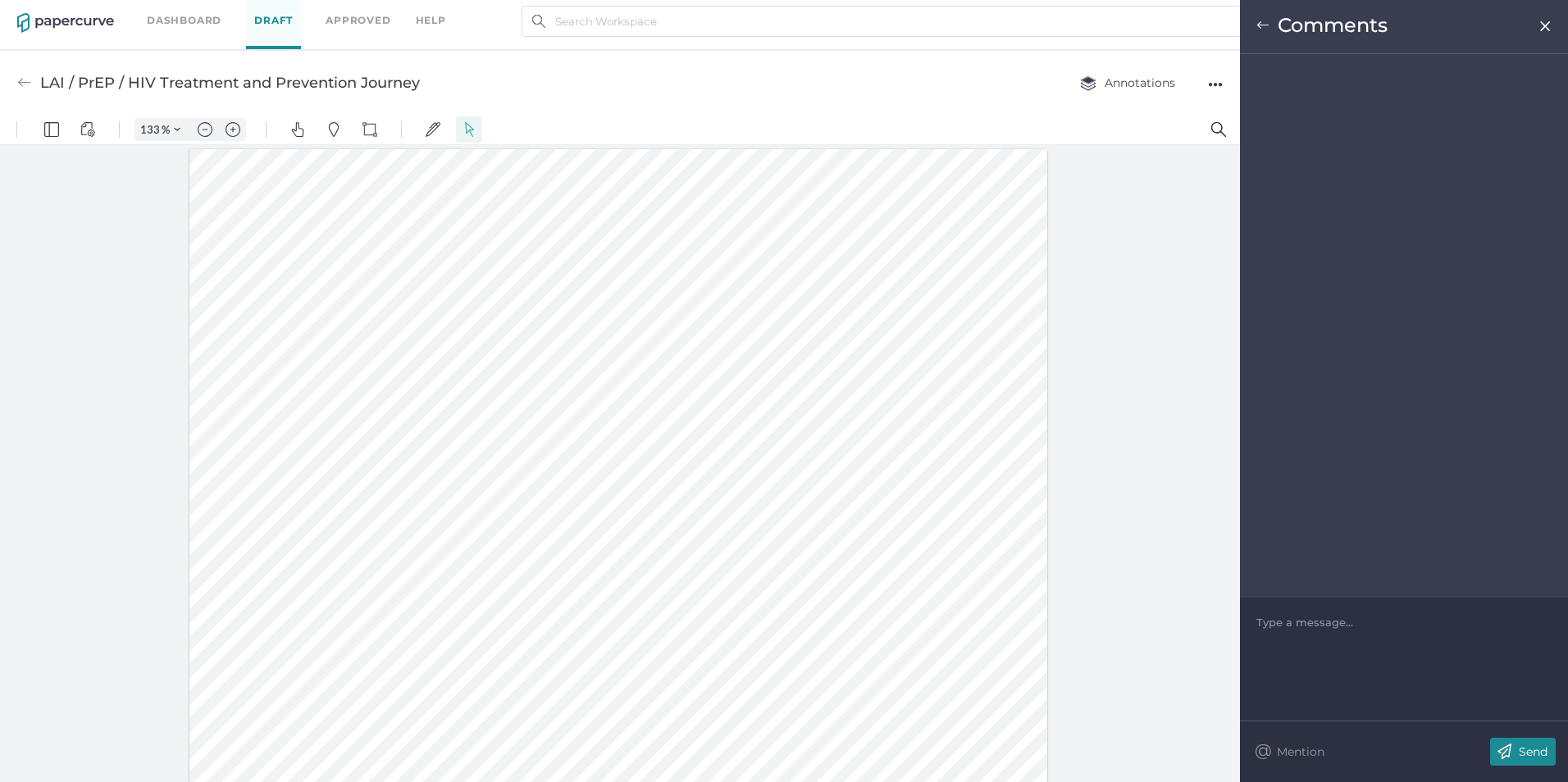 click at bounding box center [1404, 622] 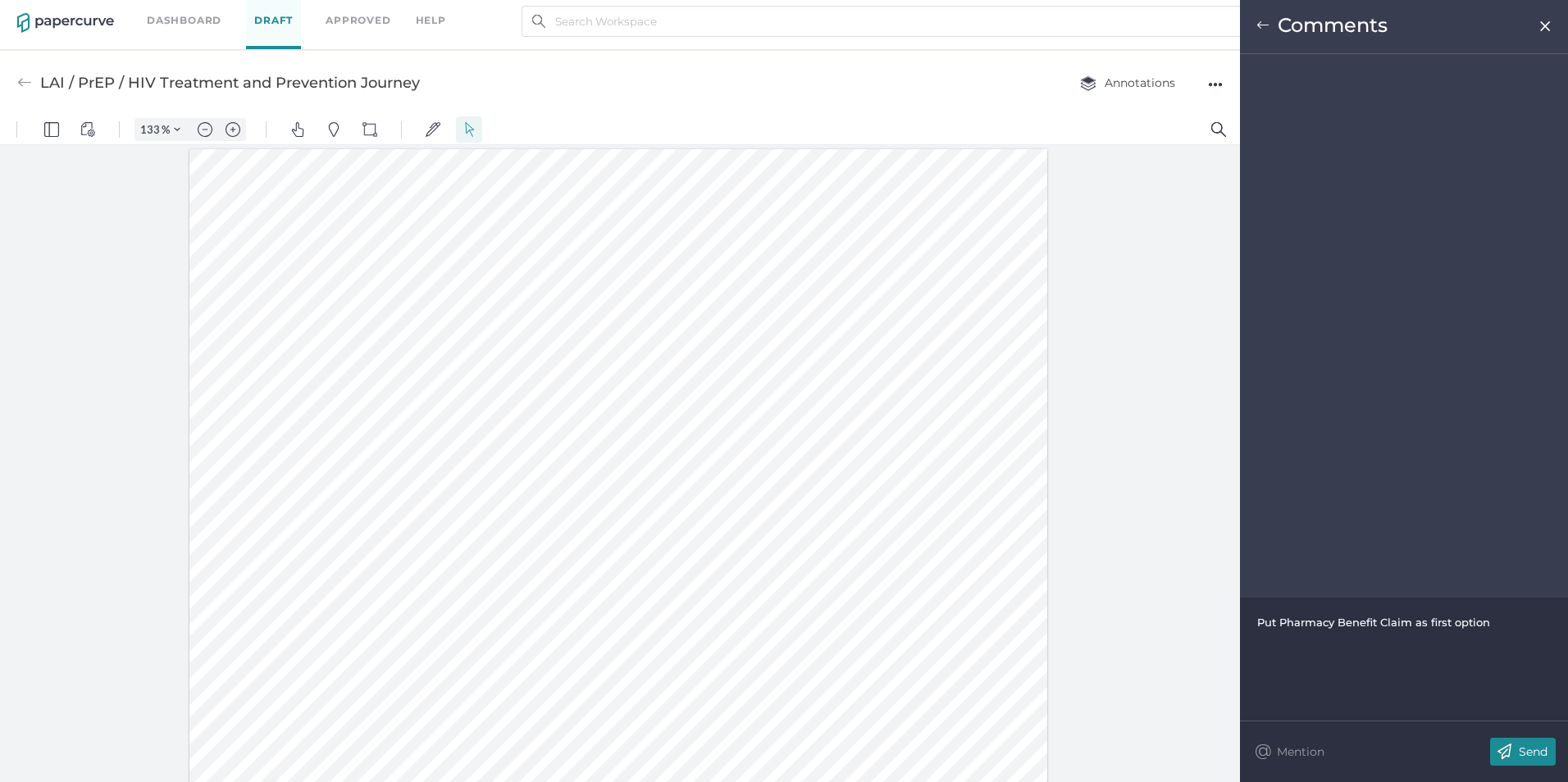 click on "Put Pharmacy Benefit Claim as first option" at bounding box center [1374, 622] 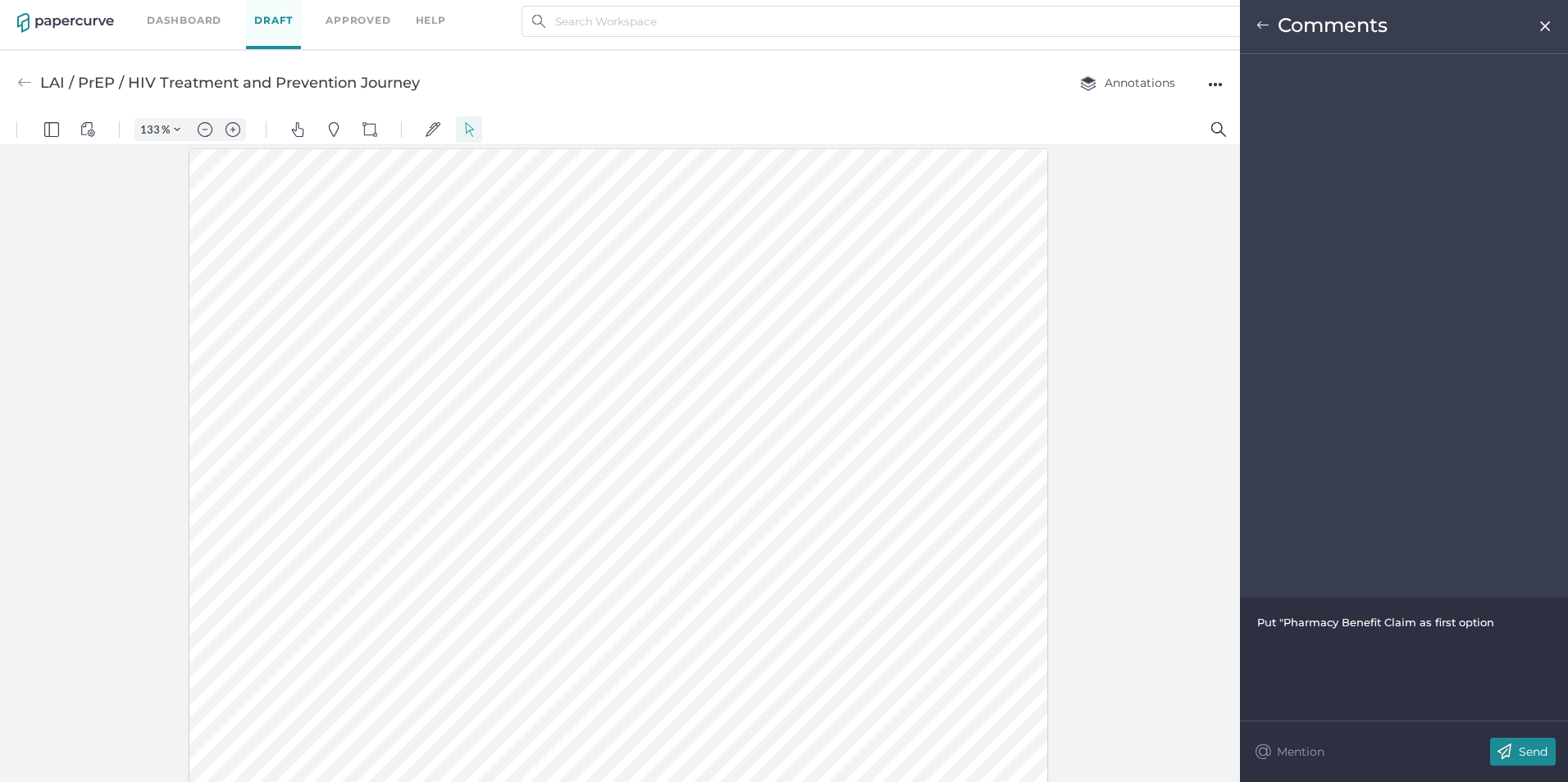 click on "Put "Pharmacy Benefit Claim as first option" at bounding box center [1375, 622] 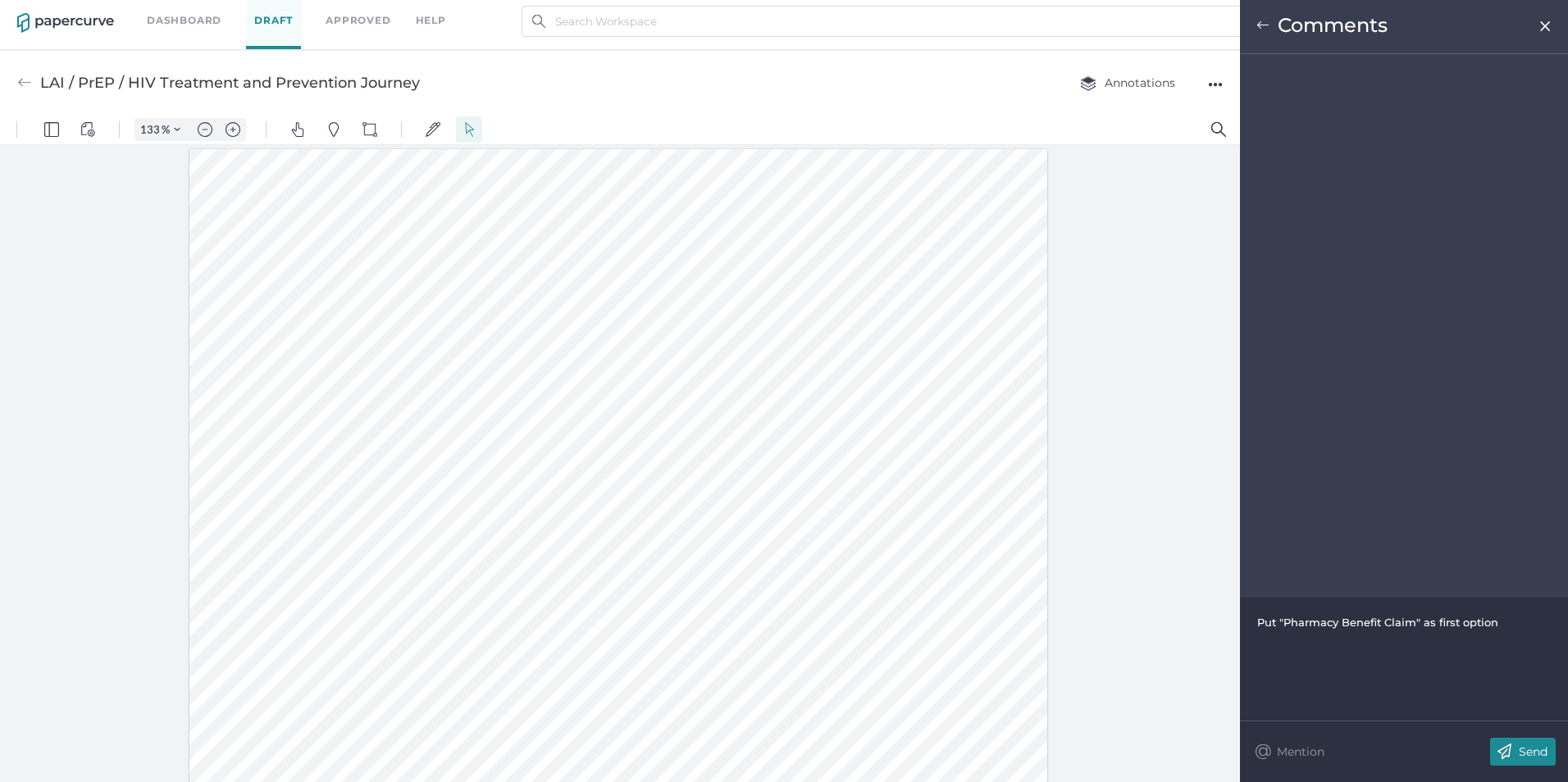 click on "Put "Pharmacy Benefit Claim" as first option" at bounding box center [1404, 622] 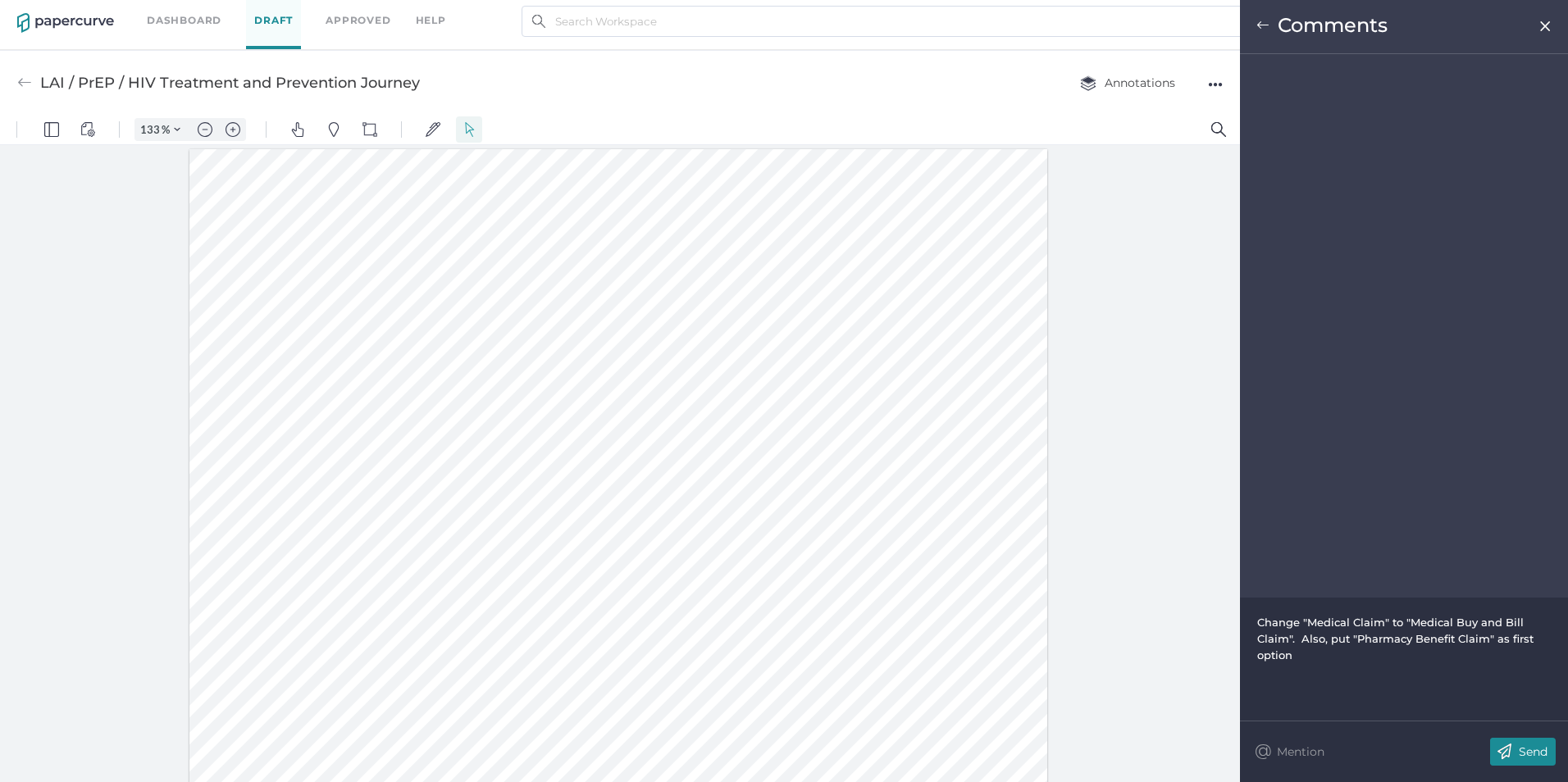 click on "Change "Medical Claim" to "Medical Buy and Bill Claim".  Also, put "Pharmacy Benefit Claim" as first option" at bounding box center [1397, 639] 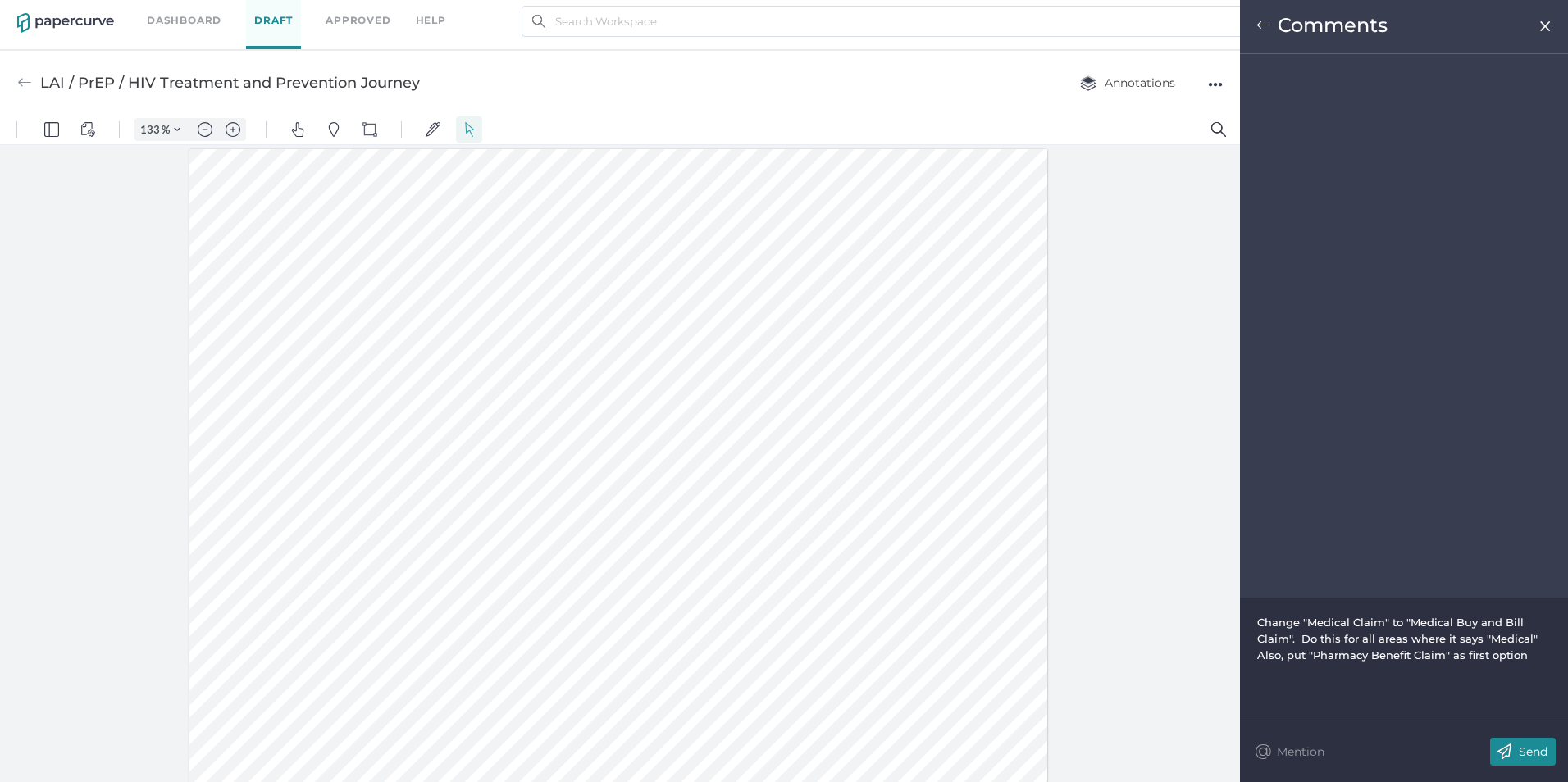 click at bounding box center [1504, 752] 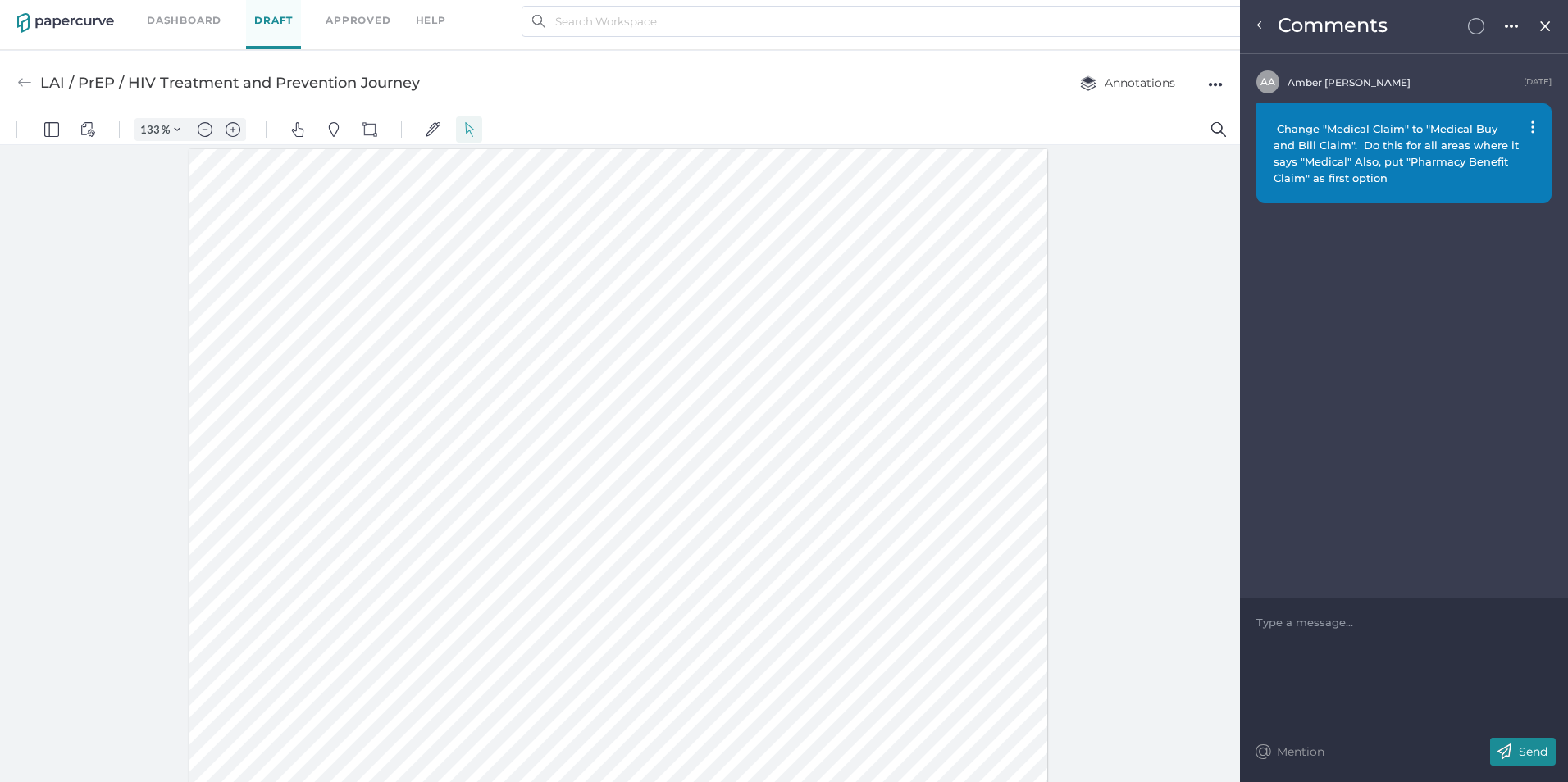 click at bounding box center (618, 480) 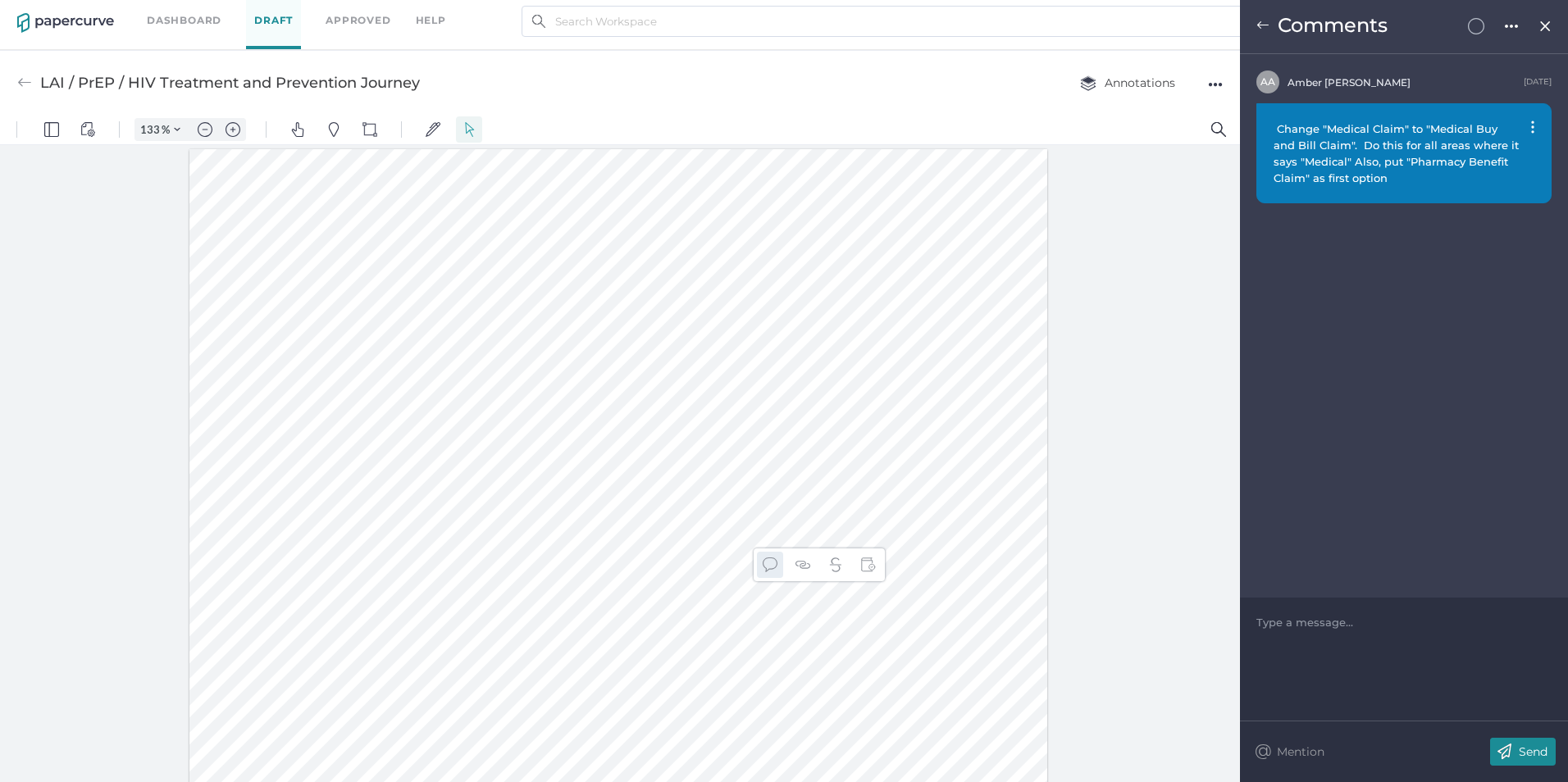 click at bounding box center [770, 565] 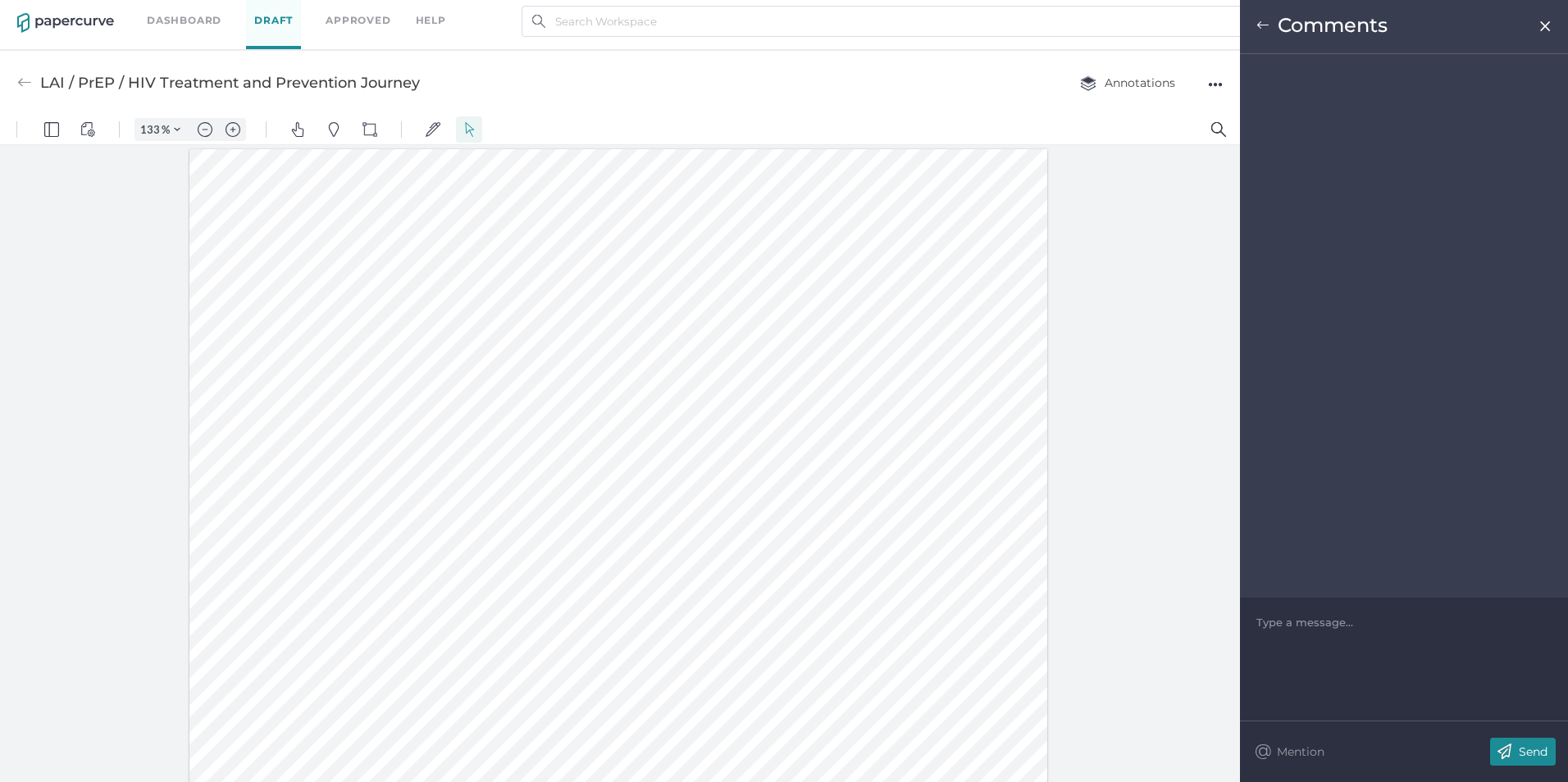 click at bounding box center [1404, 622] 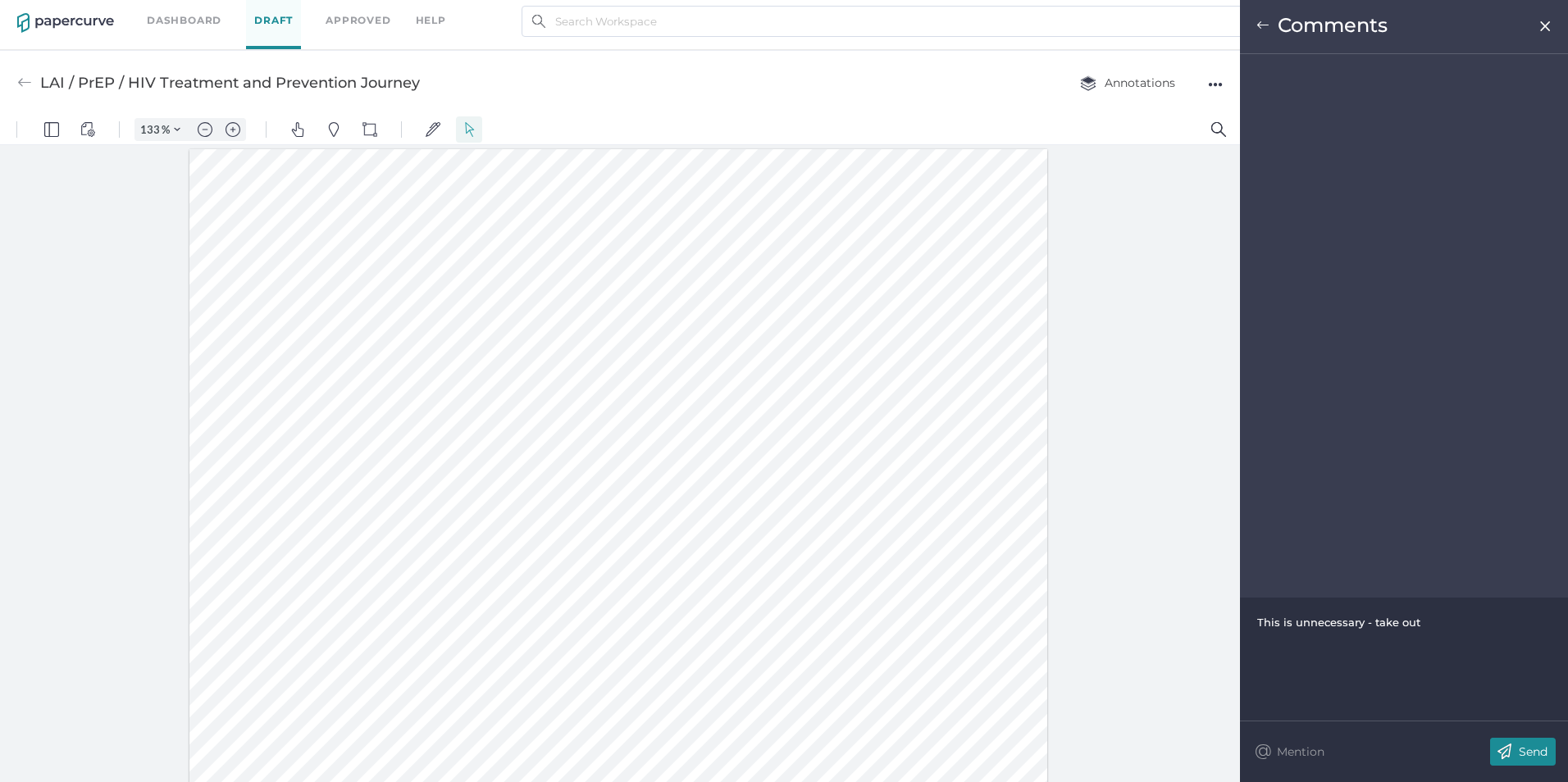 click at bounding box center [1504, 752] 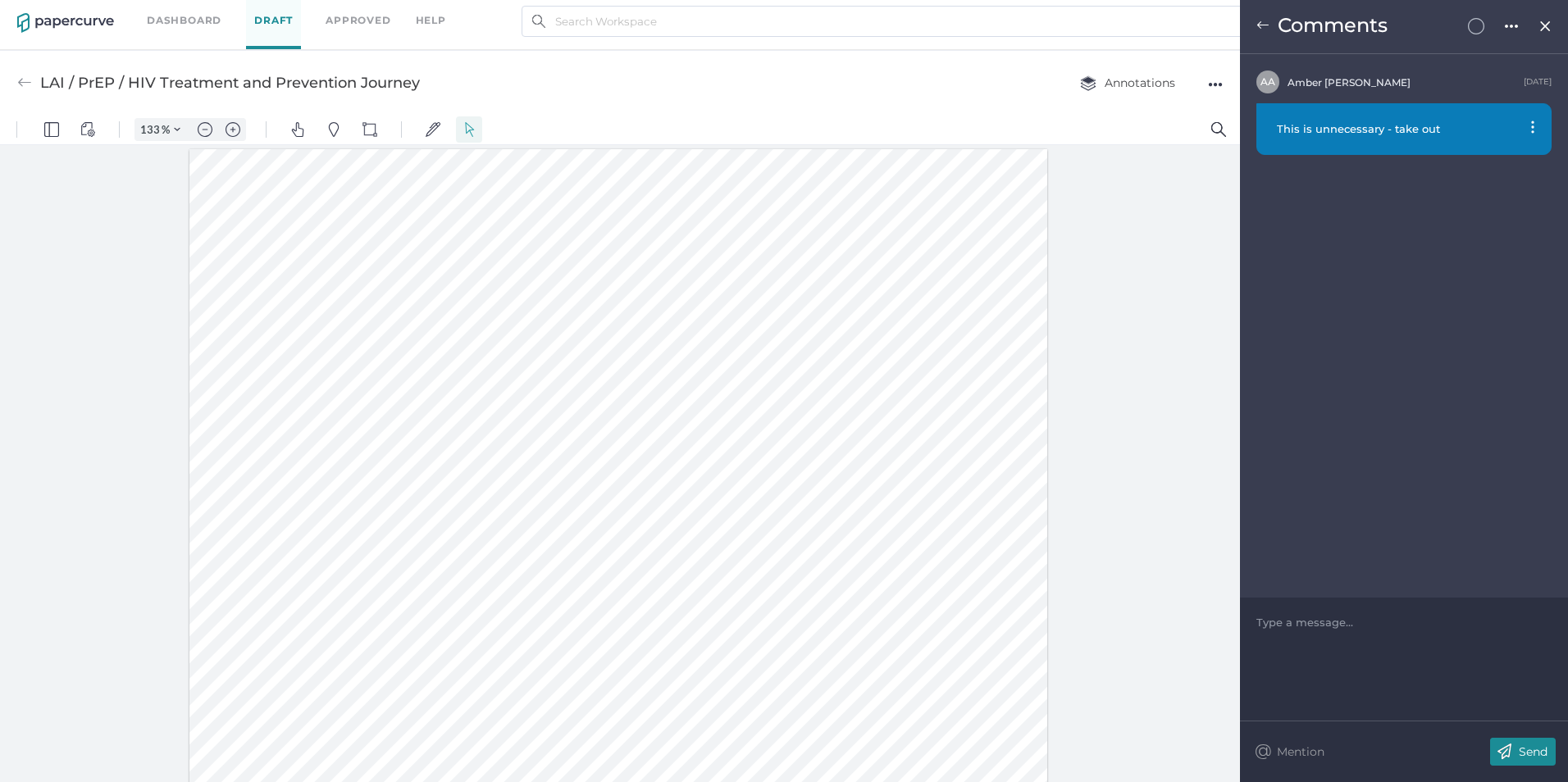 drag, startPoint x: 905, startPoint y: 639, endPoint x: 964, endPoint y: 668, distance: 65.74192 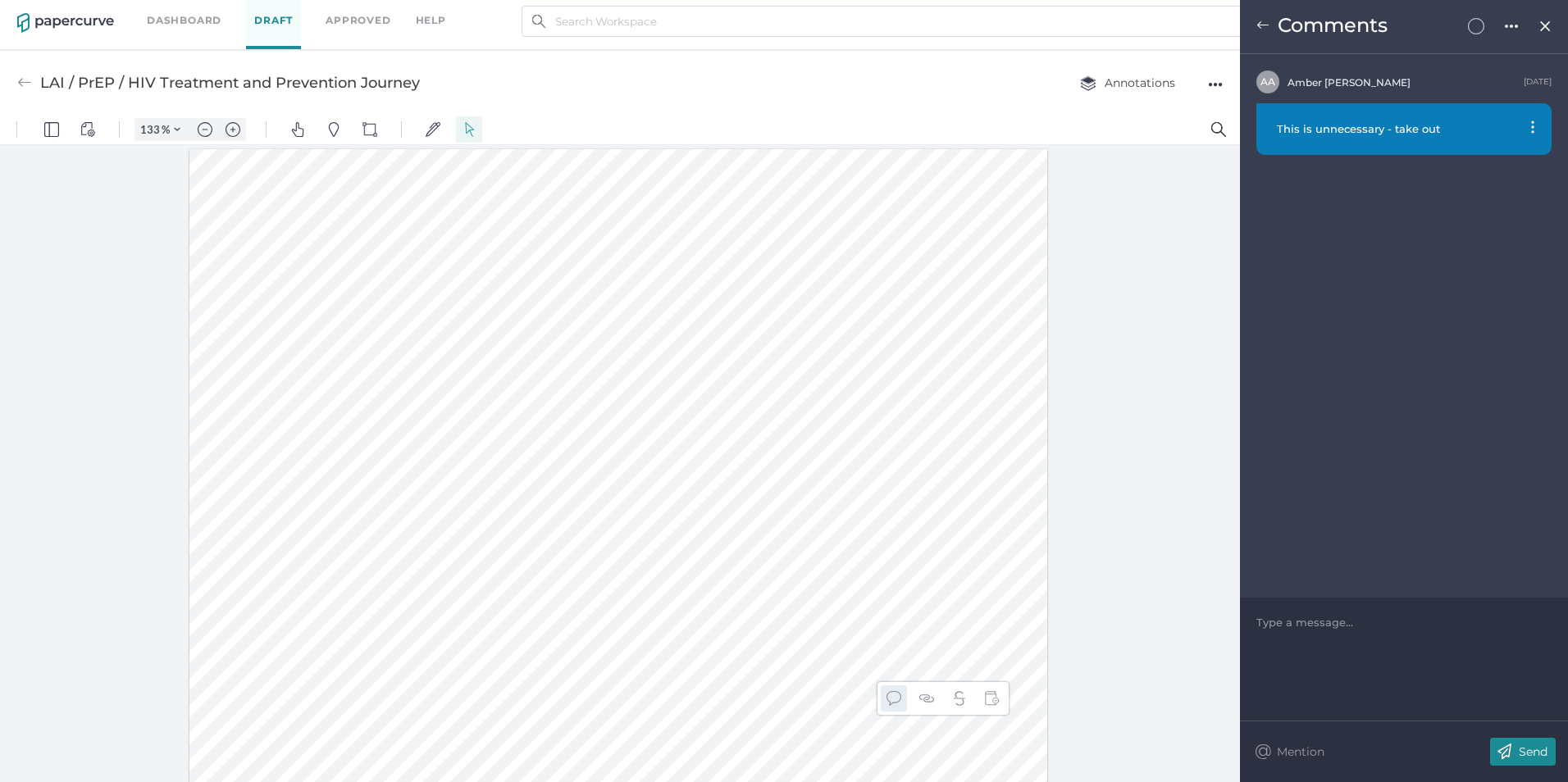 click at bounding box center (894, 698) 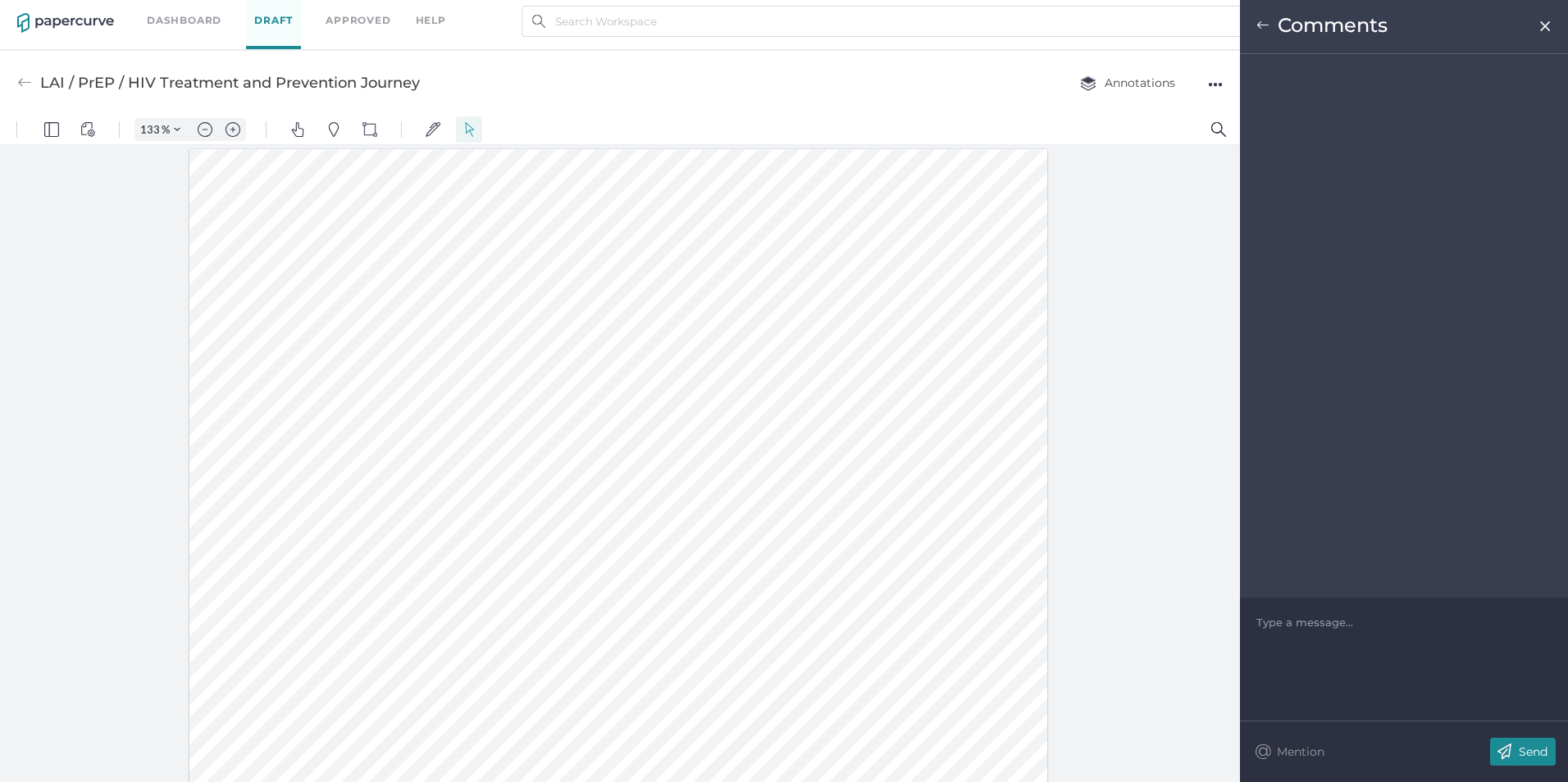 click on "Type a message..." at bounding box center (1404, 622) 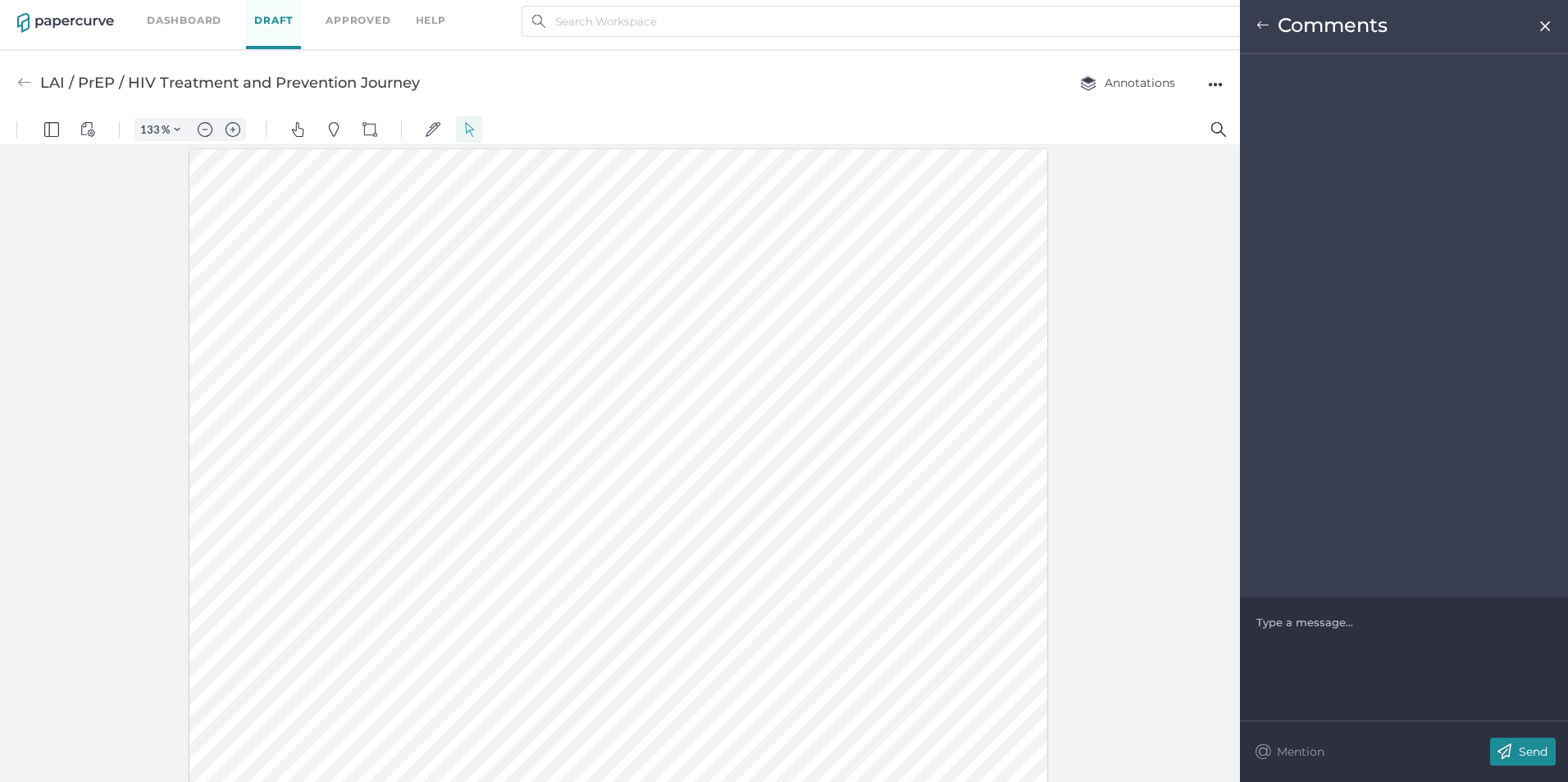click at bounding box center [1404, 622] 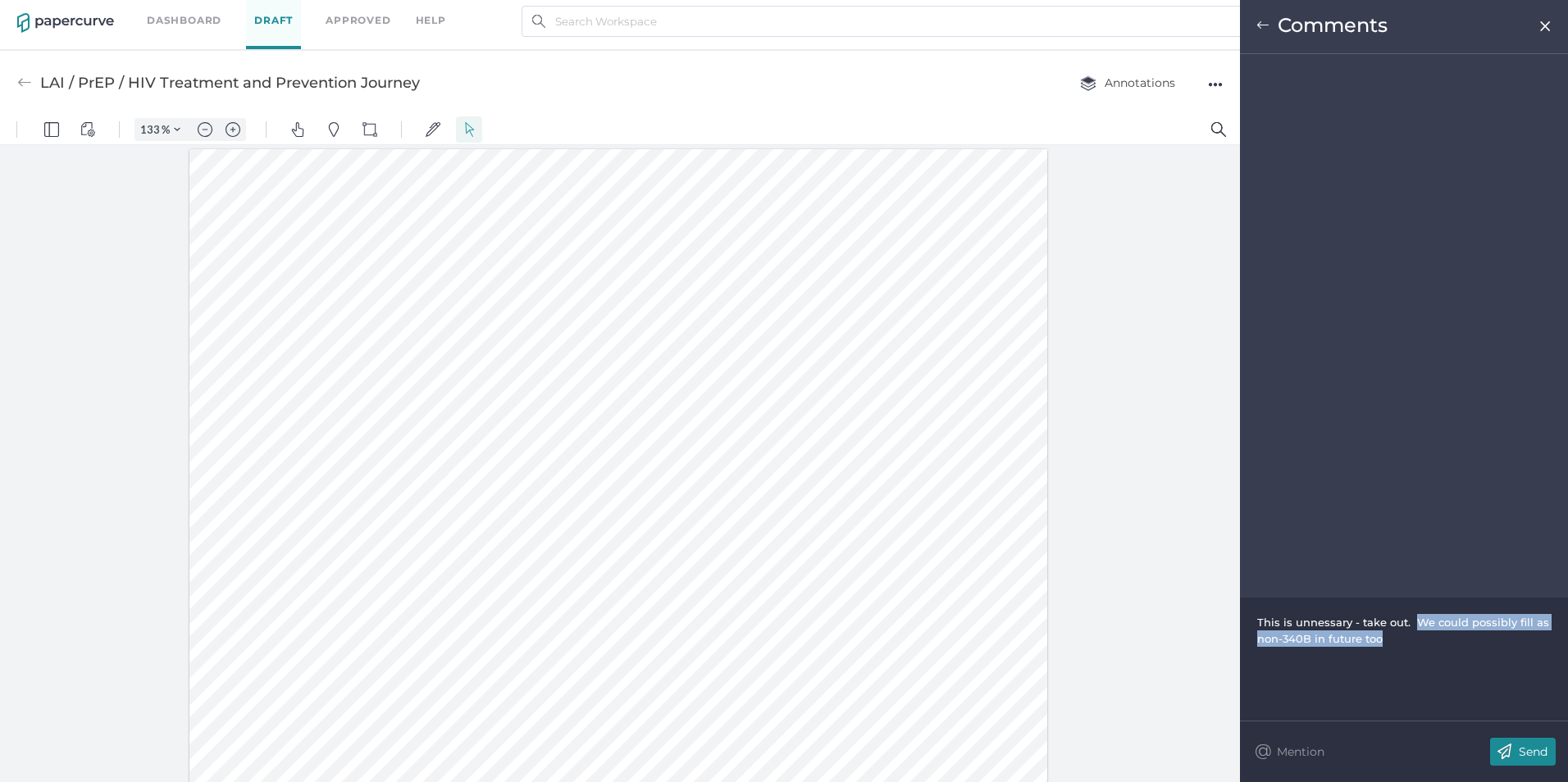 drag, startPoint x: 1407, startPoint y: 644, endPoint x: 1415, endPoint y: 612, distance: 32.984845 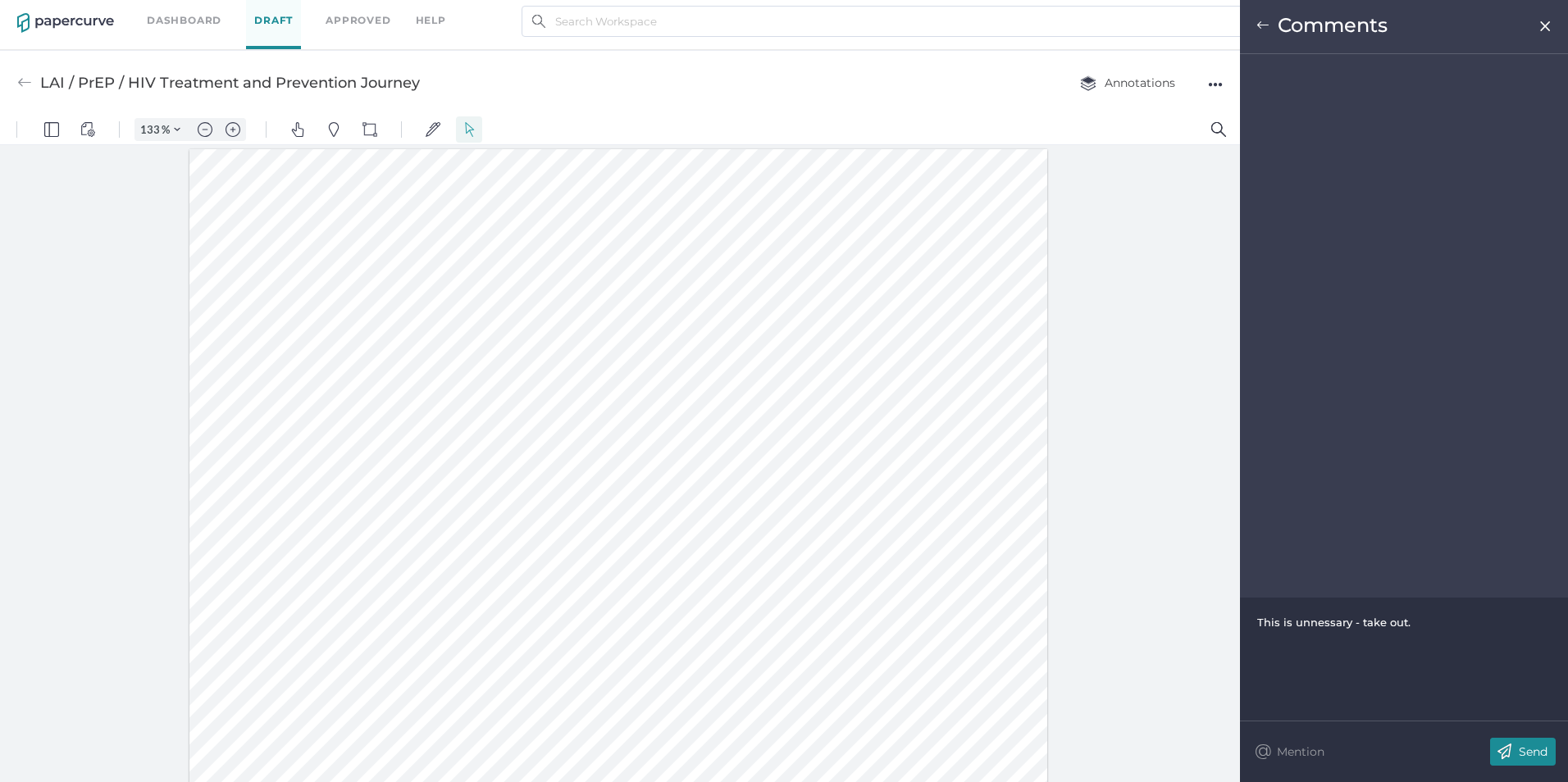 click on "Send" at bounding box center (1523, 752) 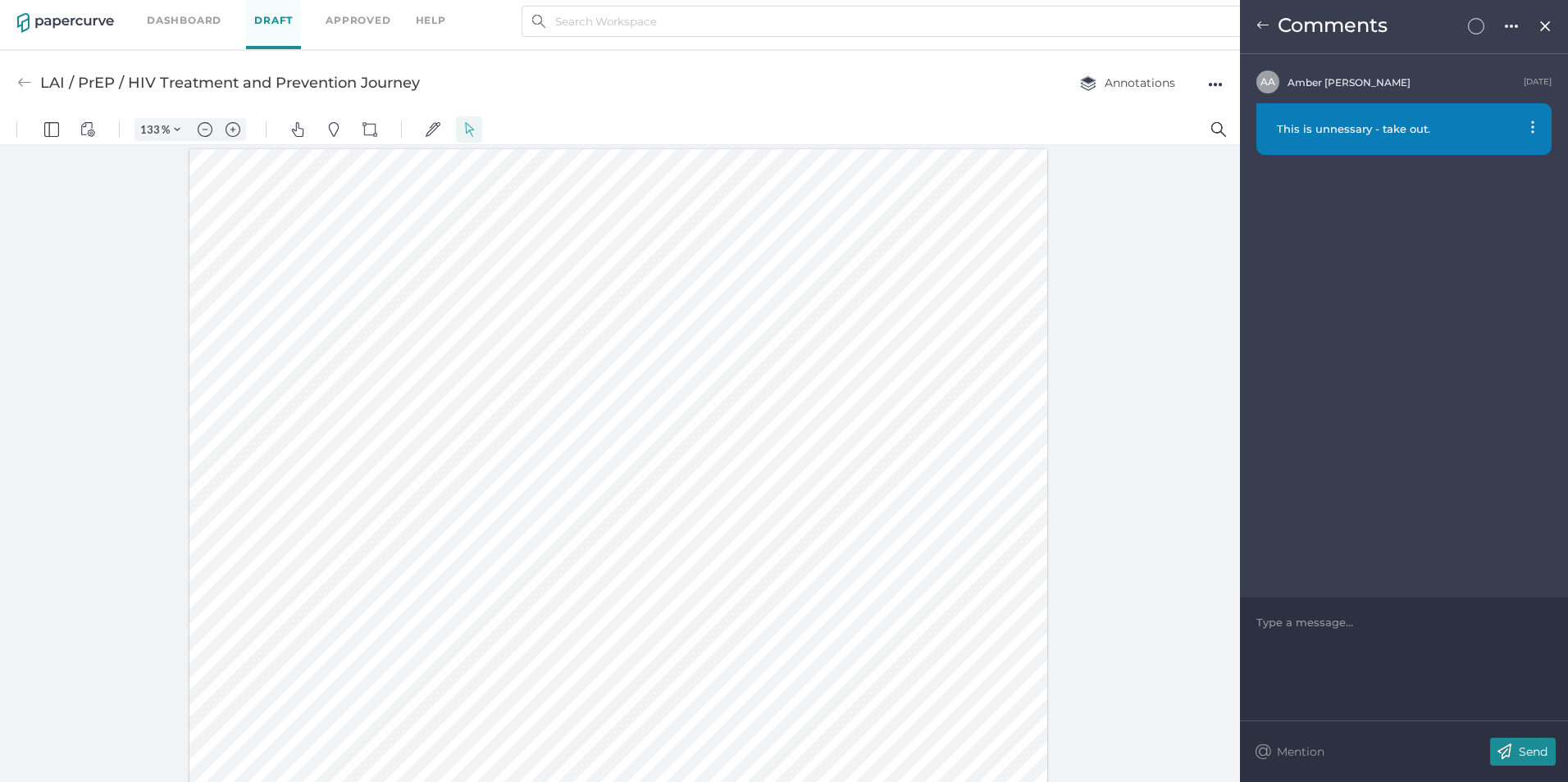 click at bounding box center (618, 480) 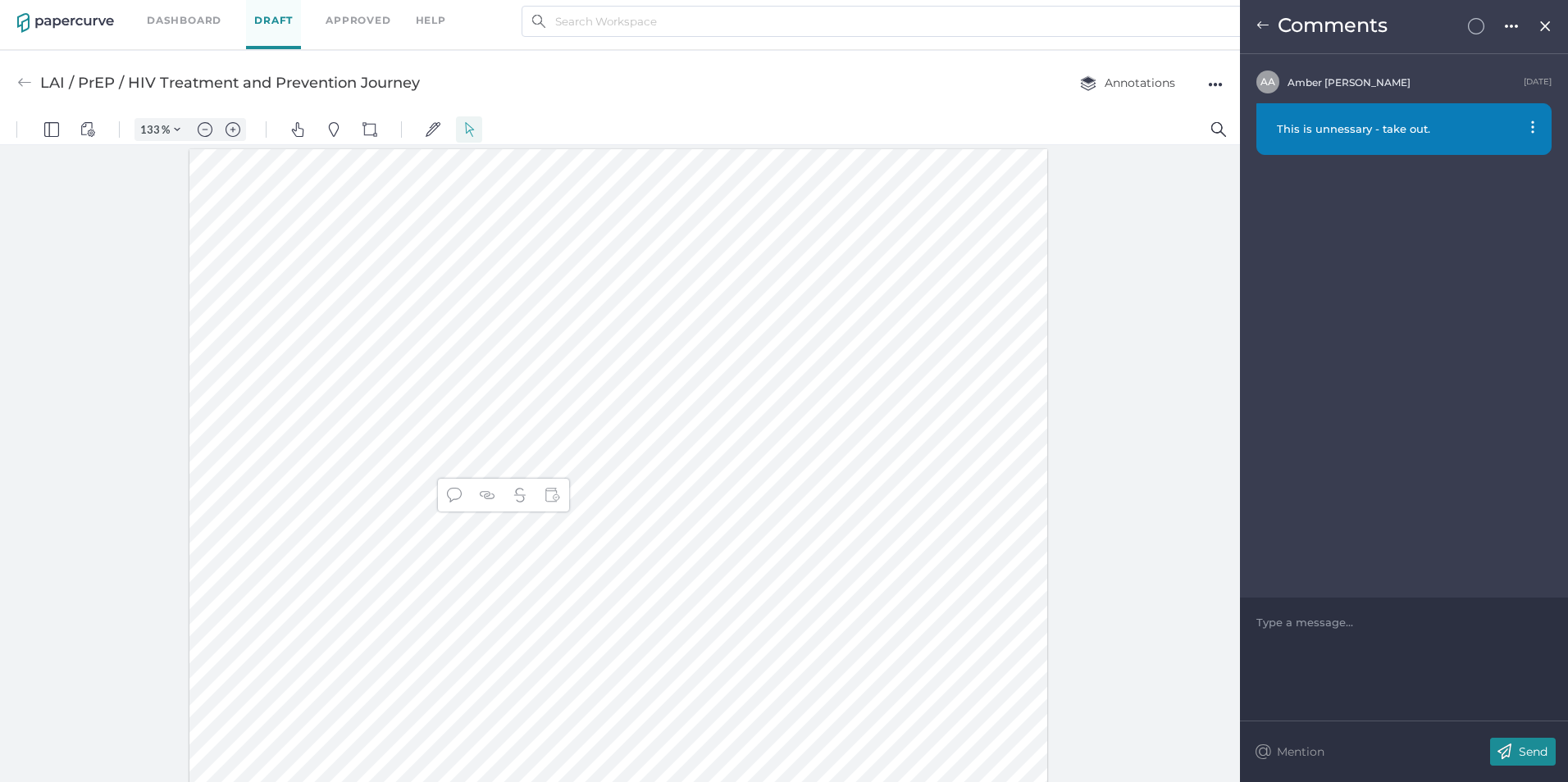 click at bounding box center [454, 495] 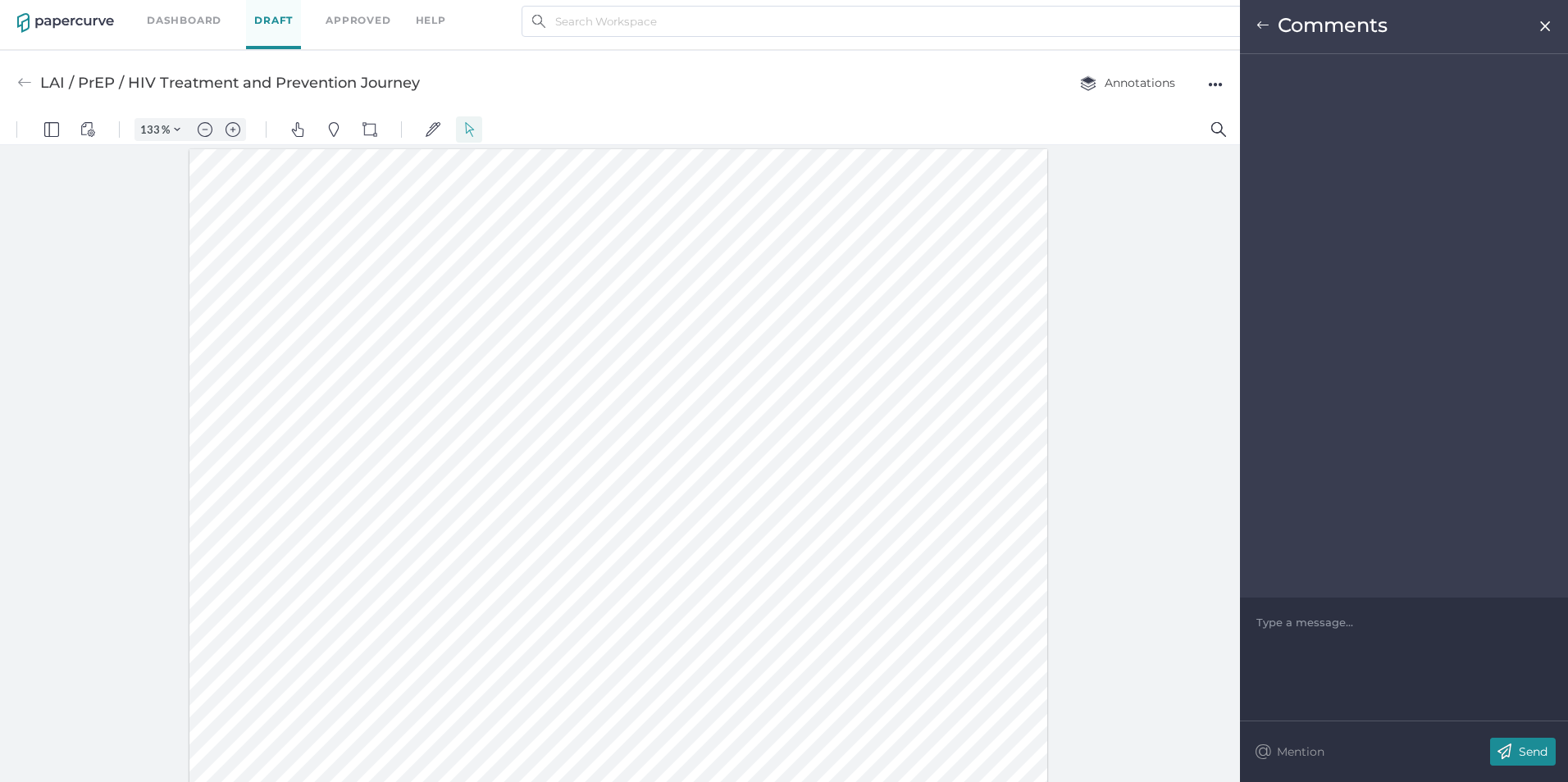click on "Type a message..." at bounding box center (1404, 622) 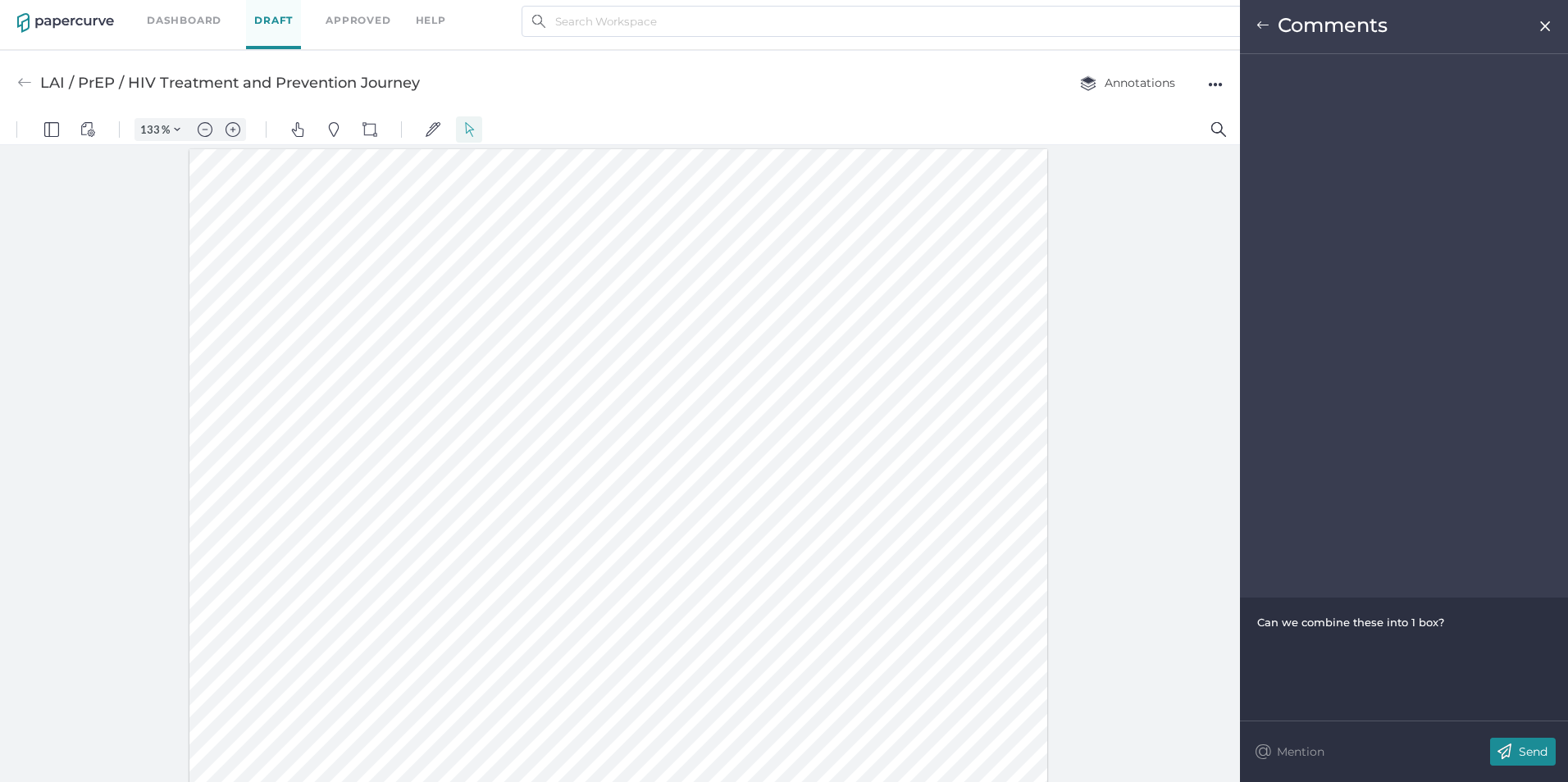 click on "Send" at bounding box center (1533, 752) 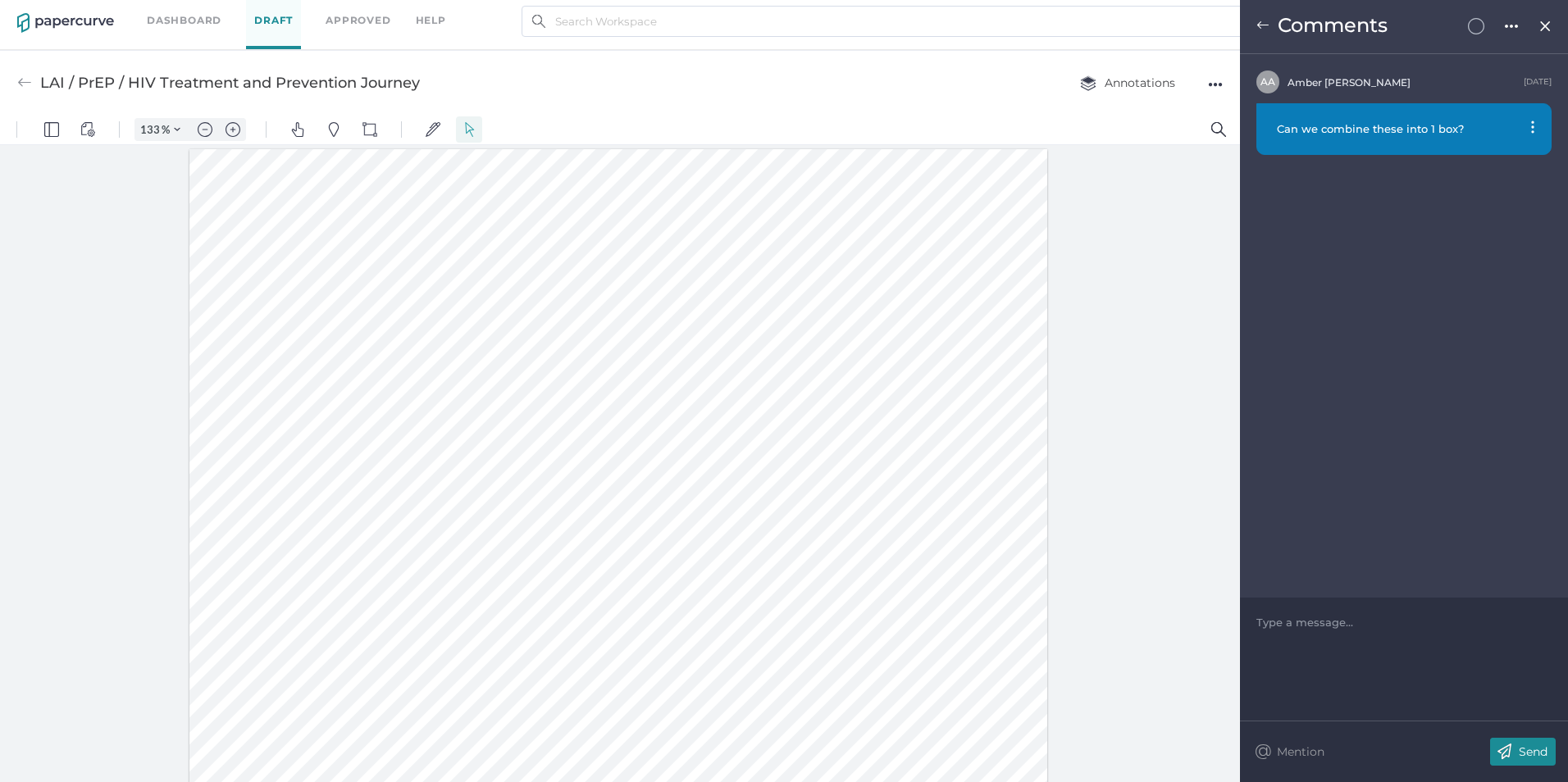 drag, startPoint x: 400, startPoint y: 639, endPoint x: 595, endPoint y: 684, distance: 200.12496 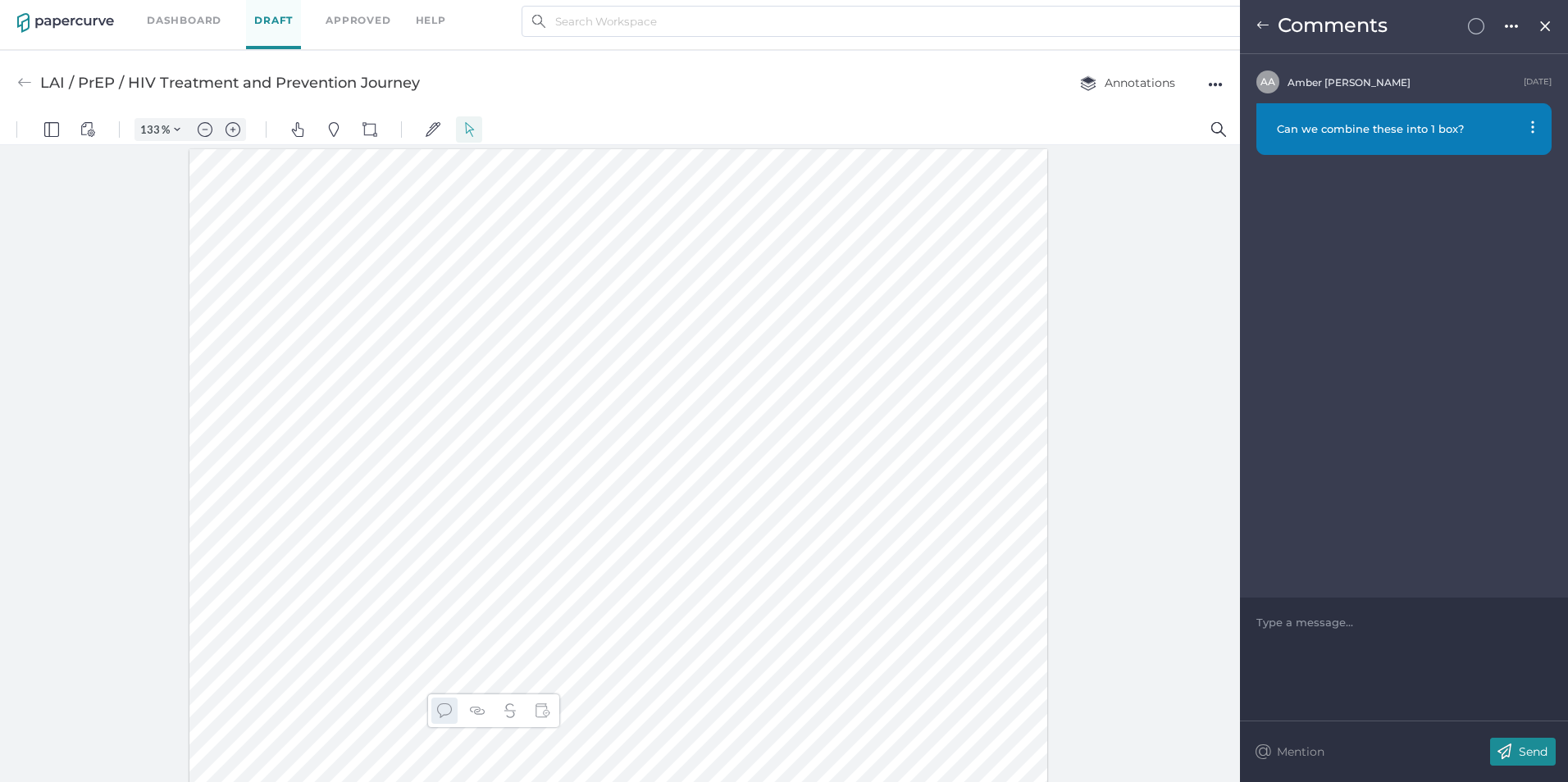click at bounding box center [444, 711] 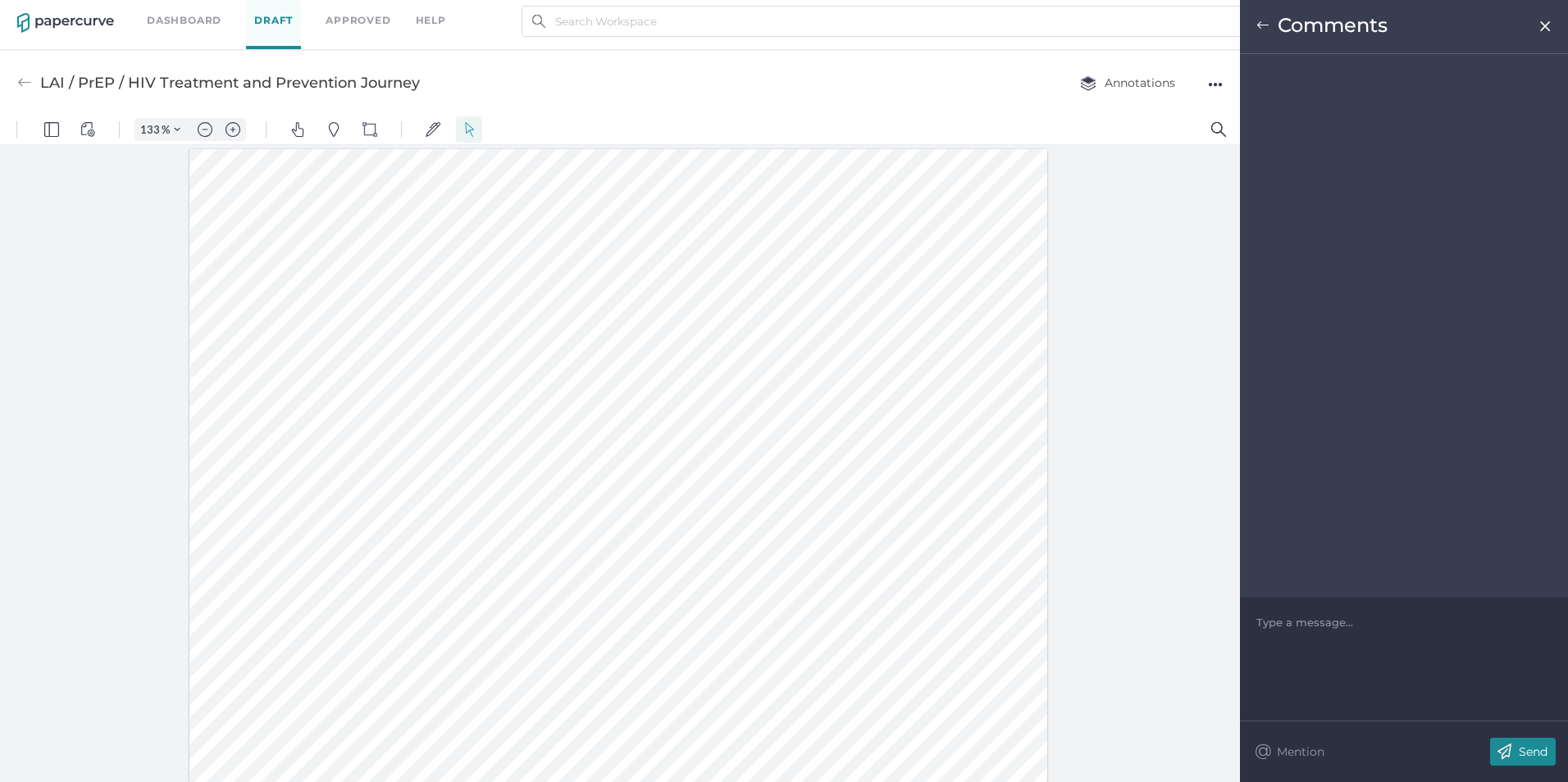 click at bounding box center (1404, 622) 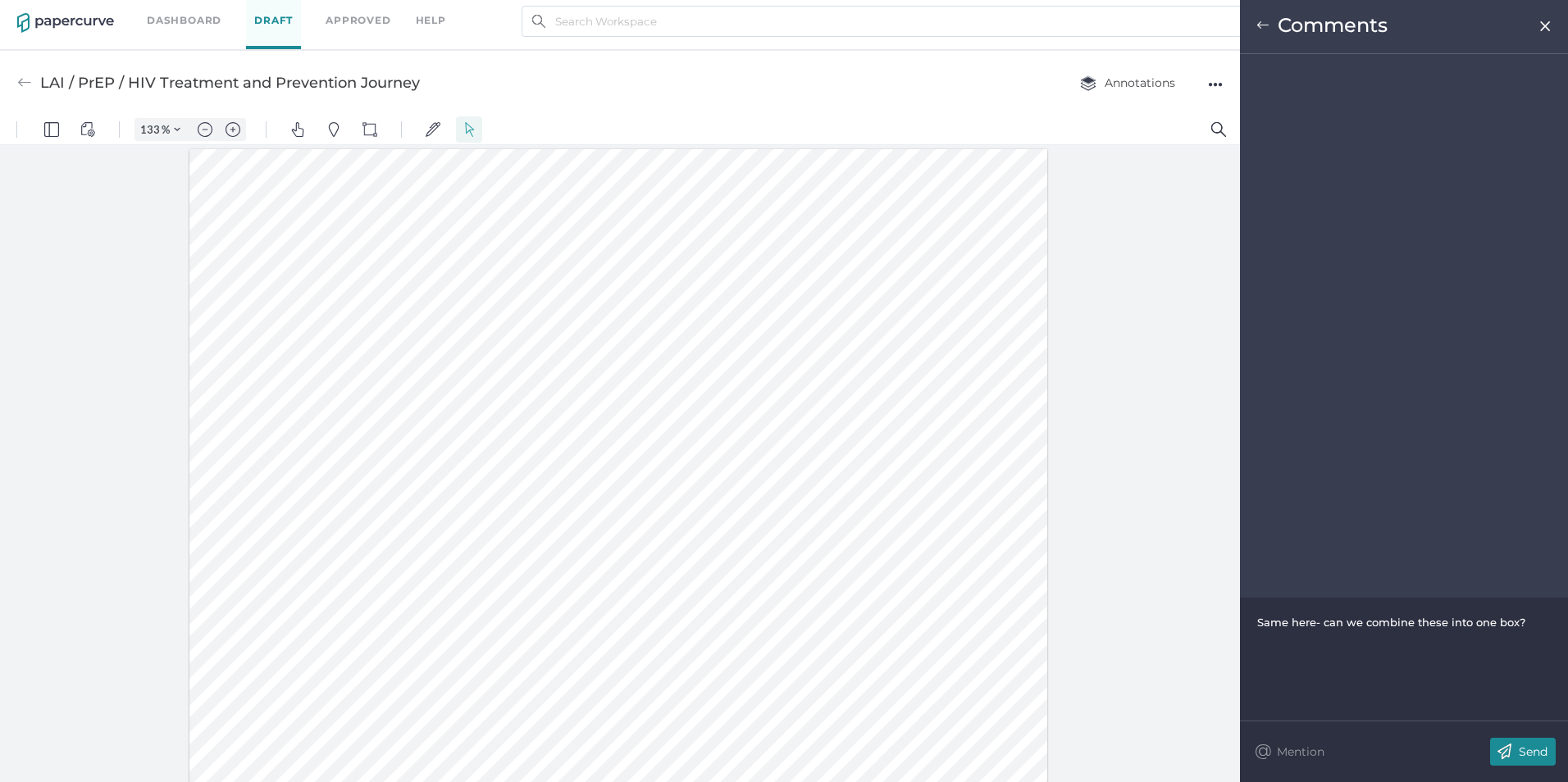 click at bounding box center (1504, 752) 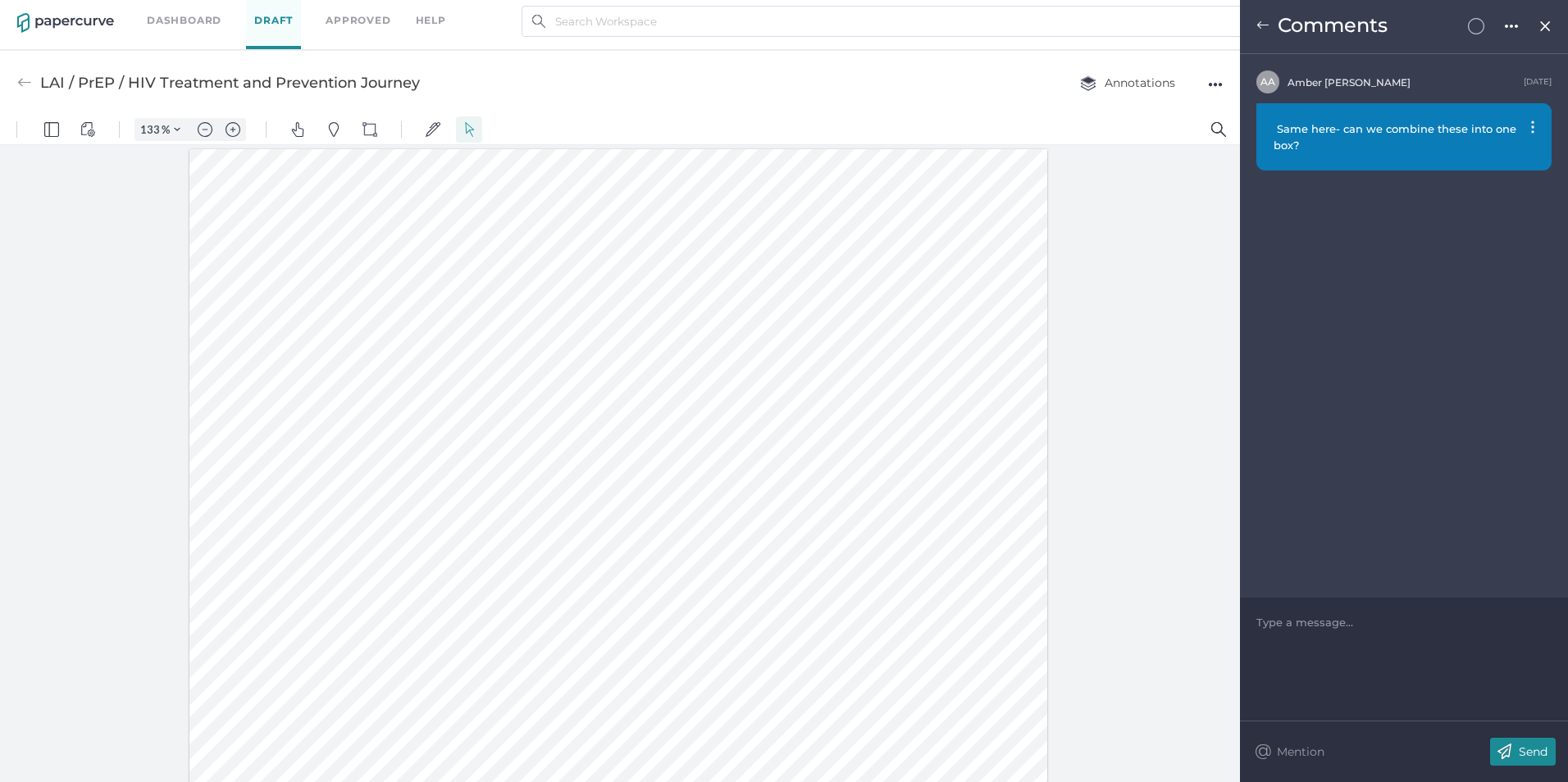 click at bounding box center (618, 480) 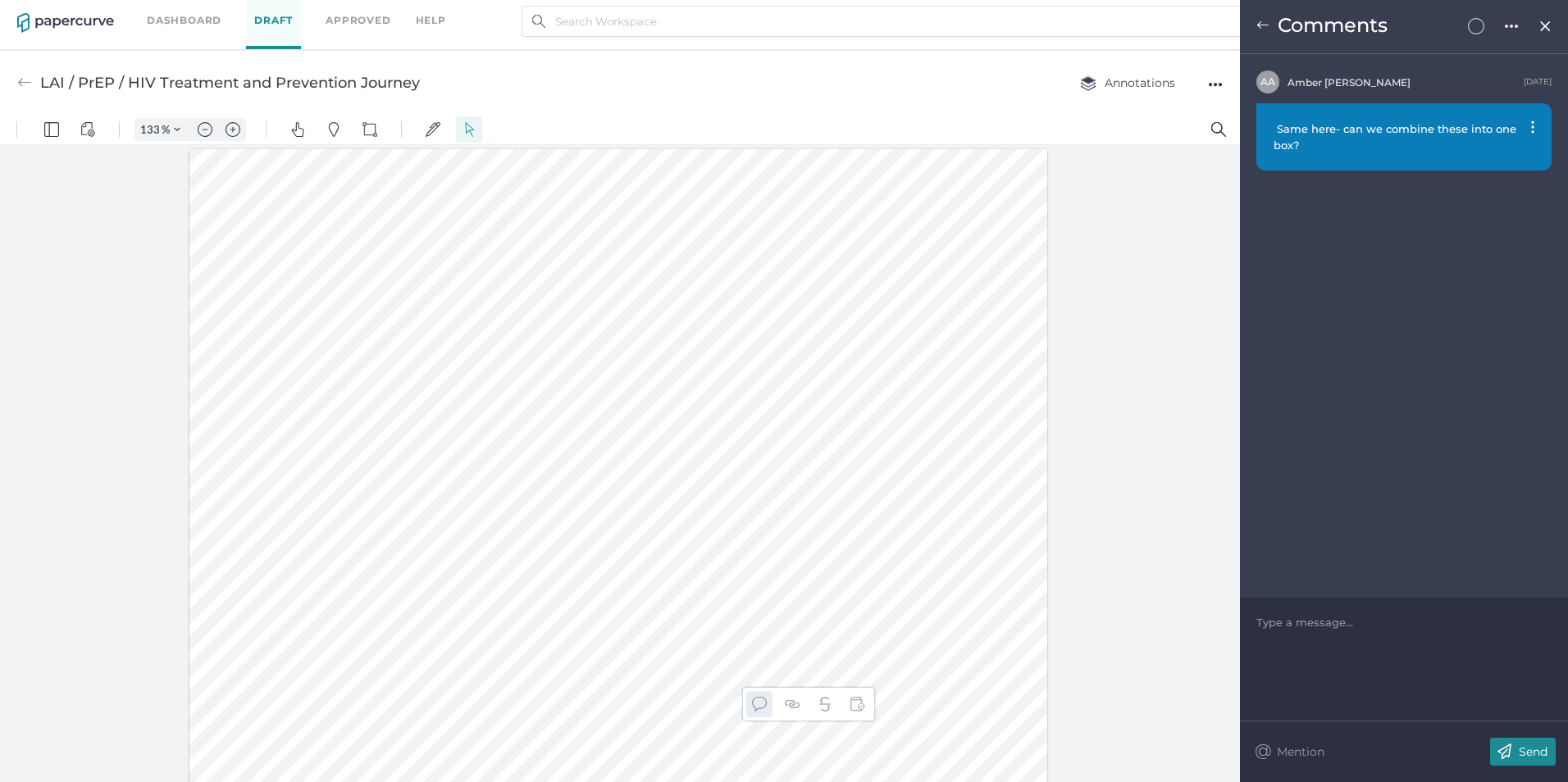 click at bounding box center (759, 704) 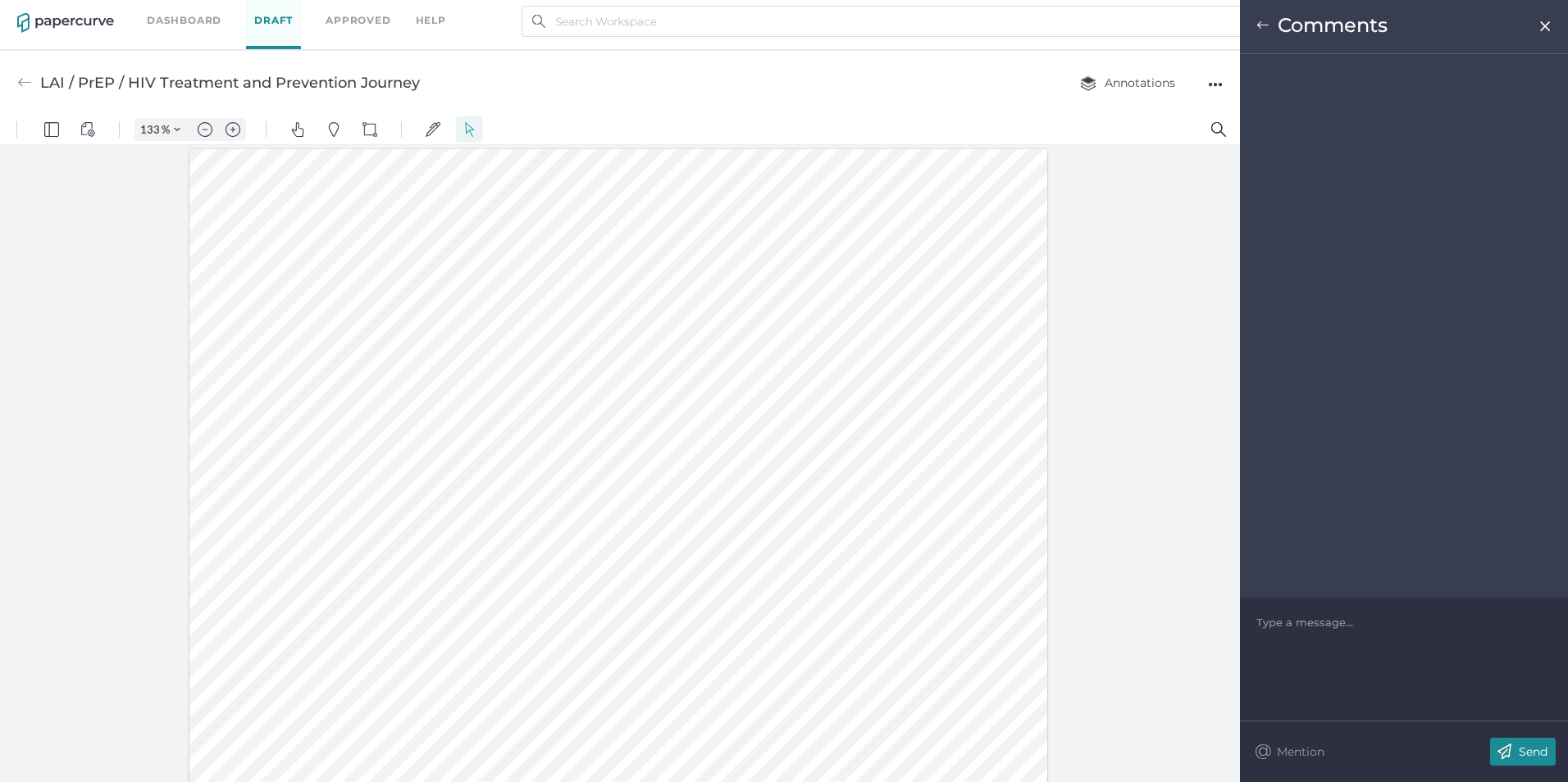 click on "Type a message..." at bounding box center (1404, 622) 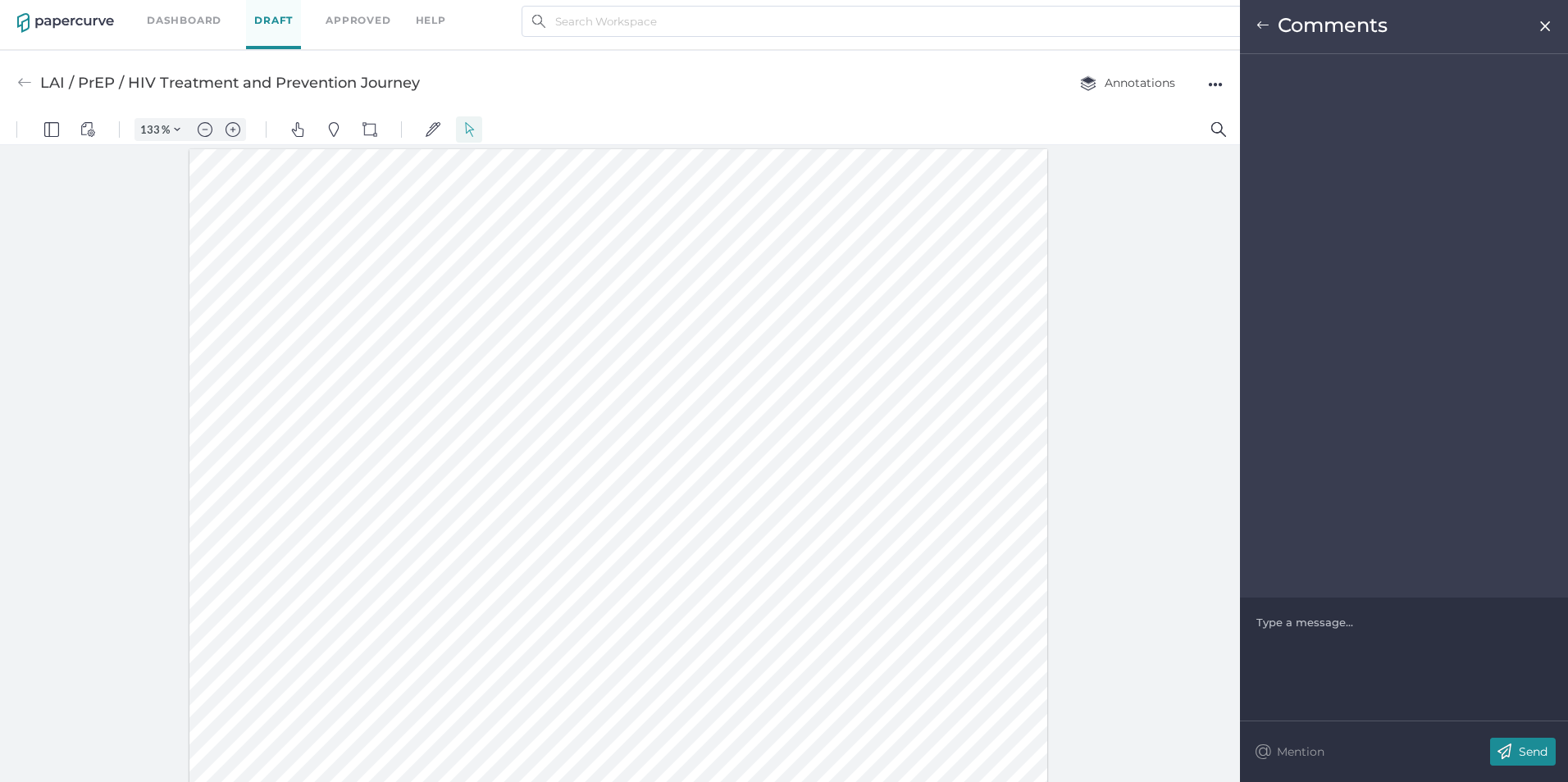 click at bounding box center (1404, 622) 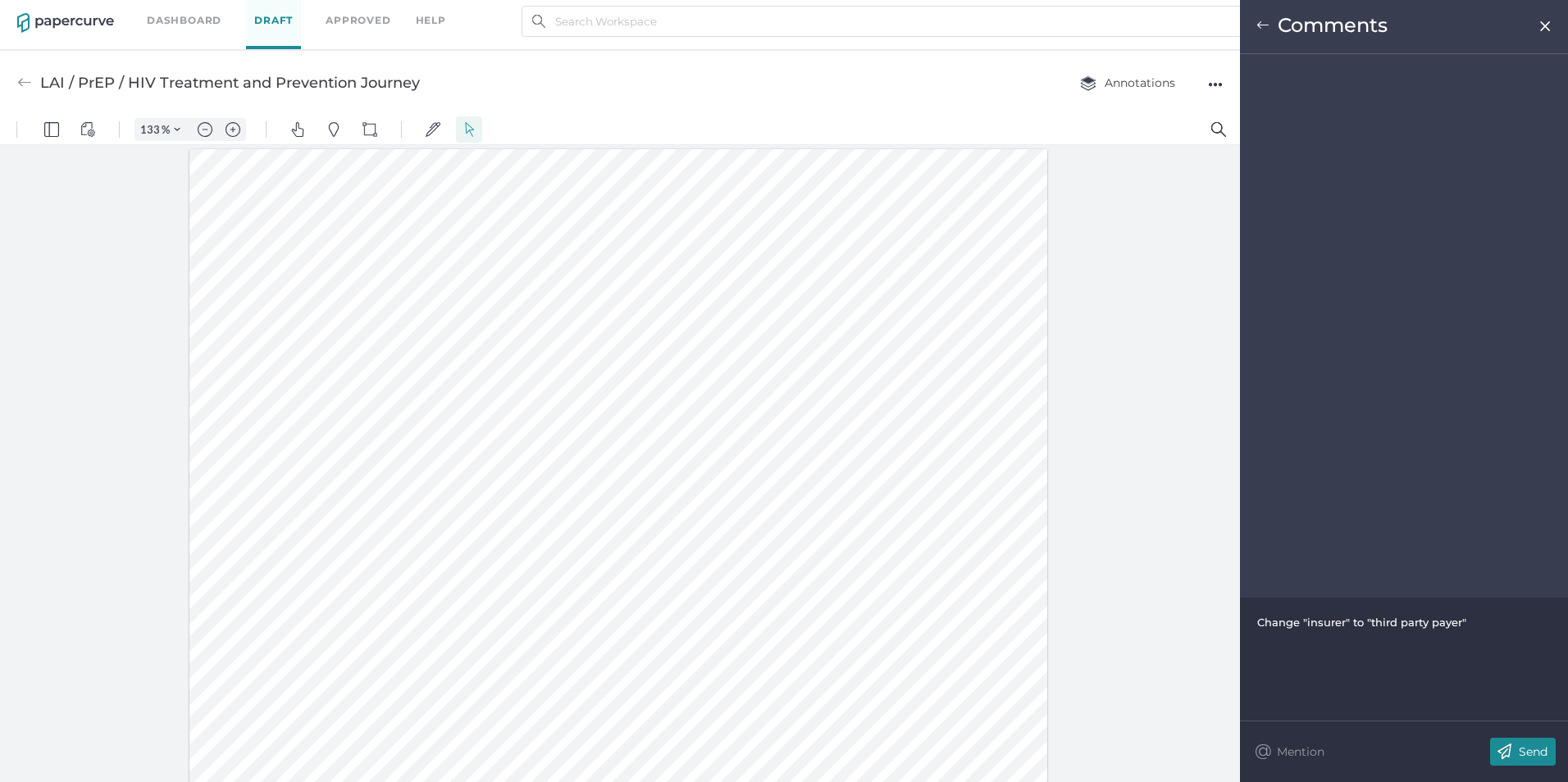 click at bounding box center [1504, 752] 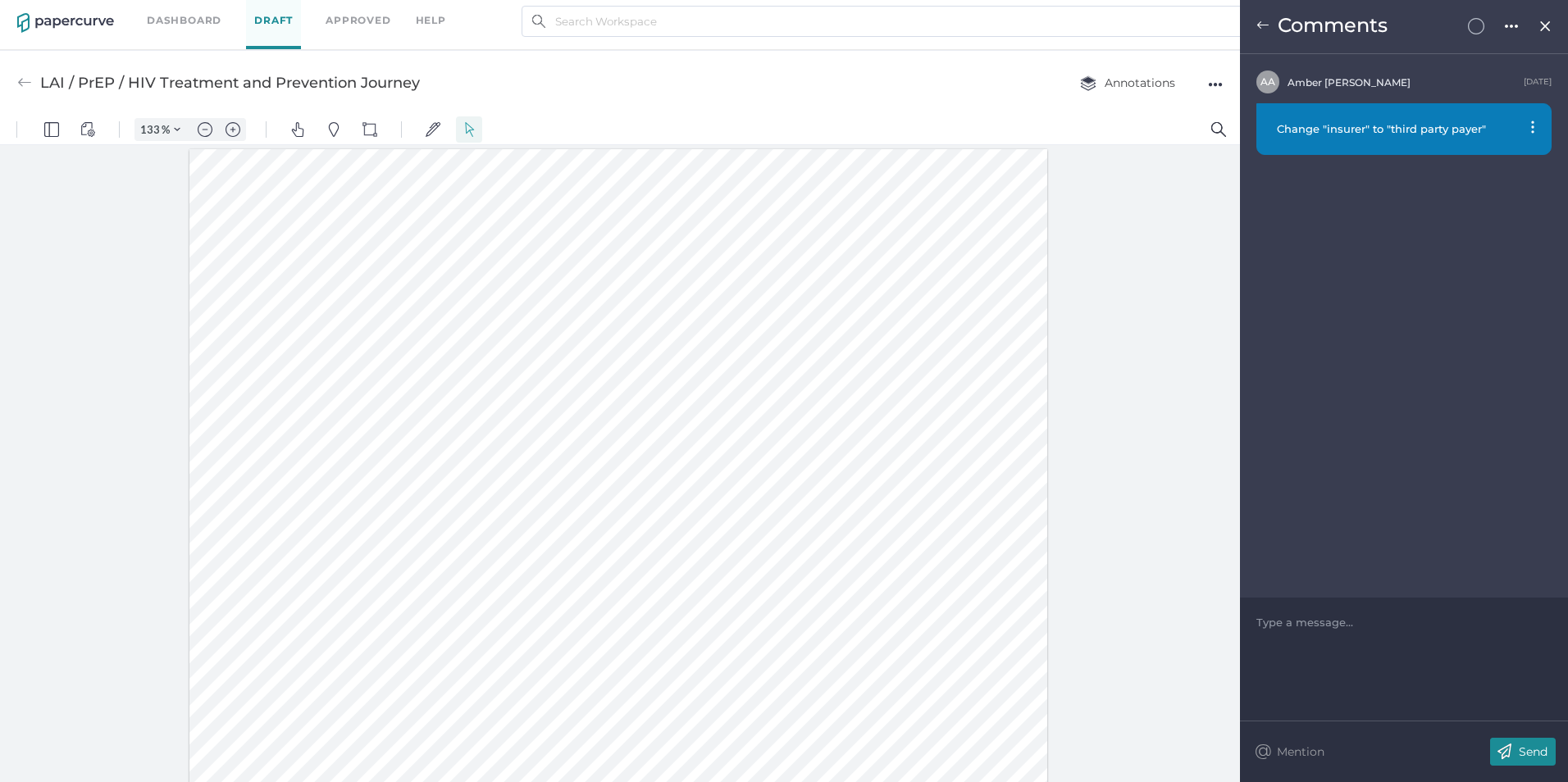 click at bounding box center (1545, 26) 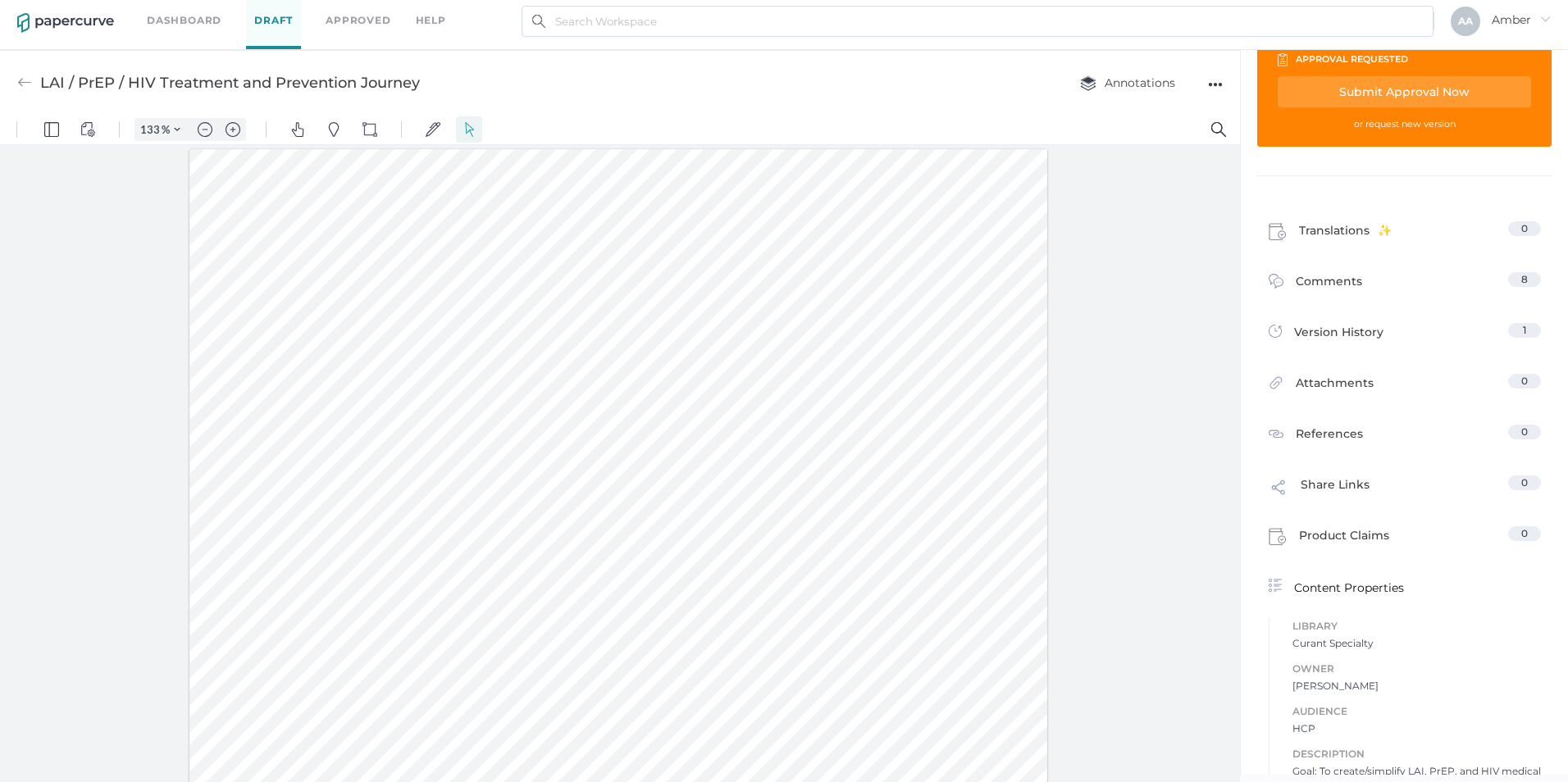scroll, scrollTop: 0, scrollLeft: 0, axis: both 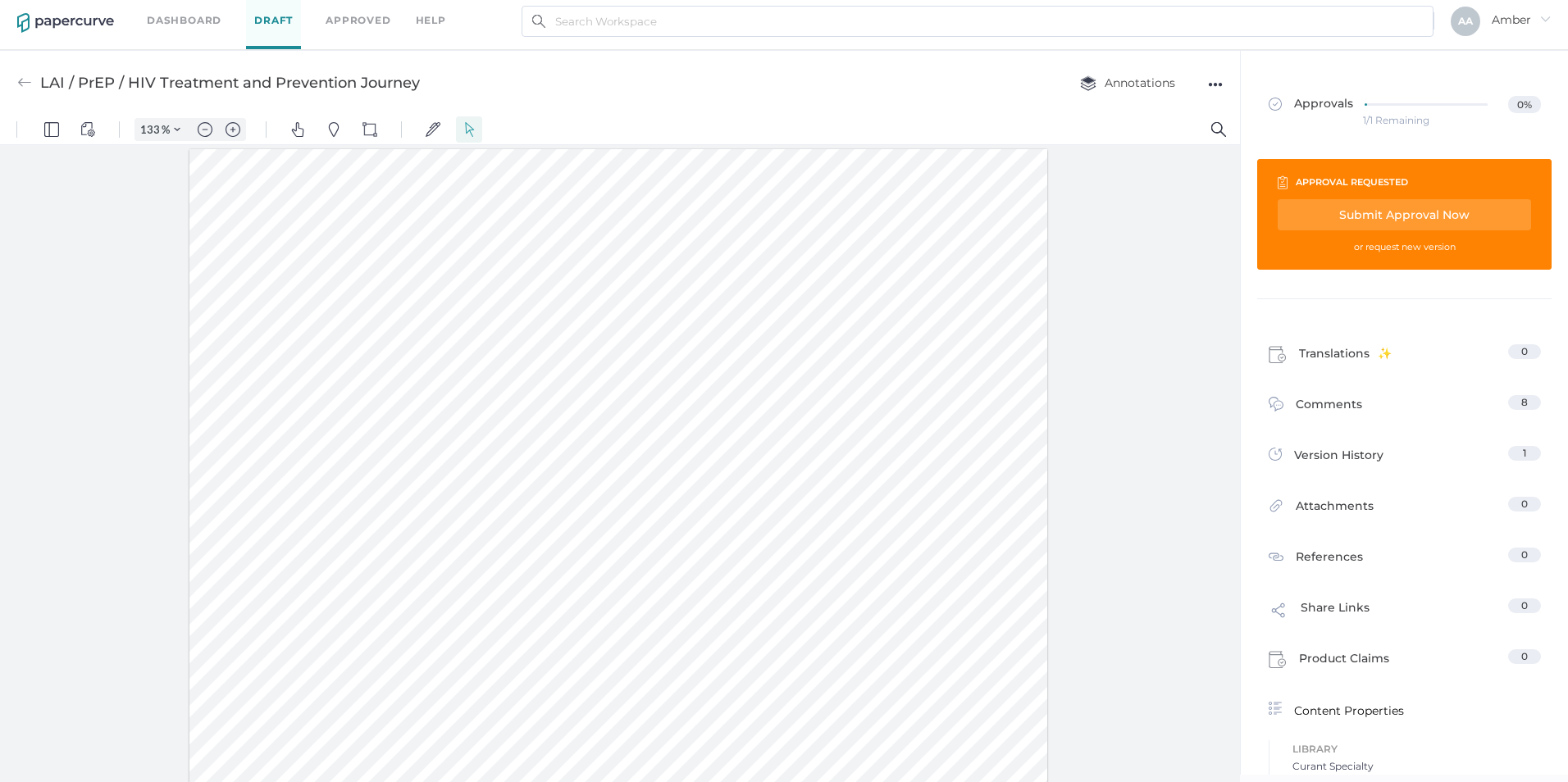 click at bounding box center [618, 480] 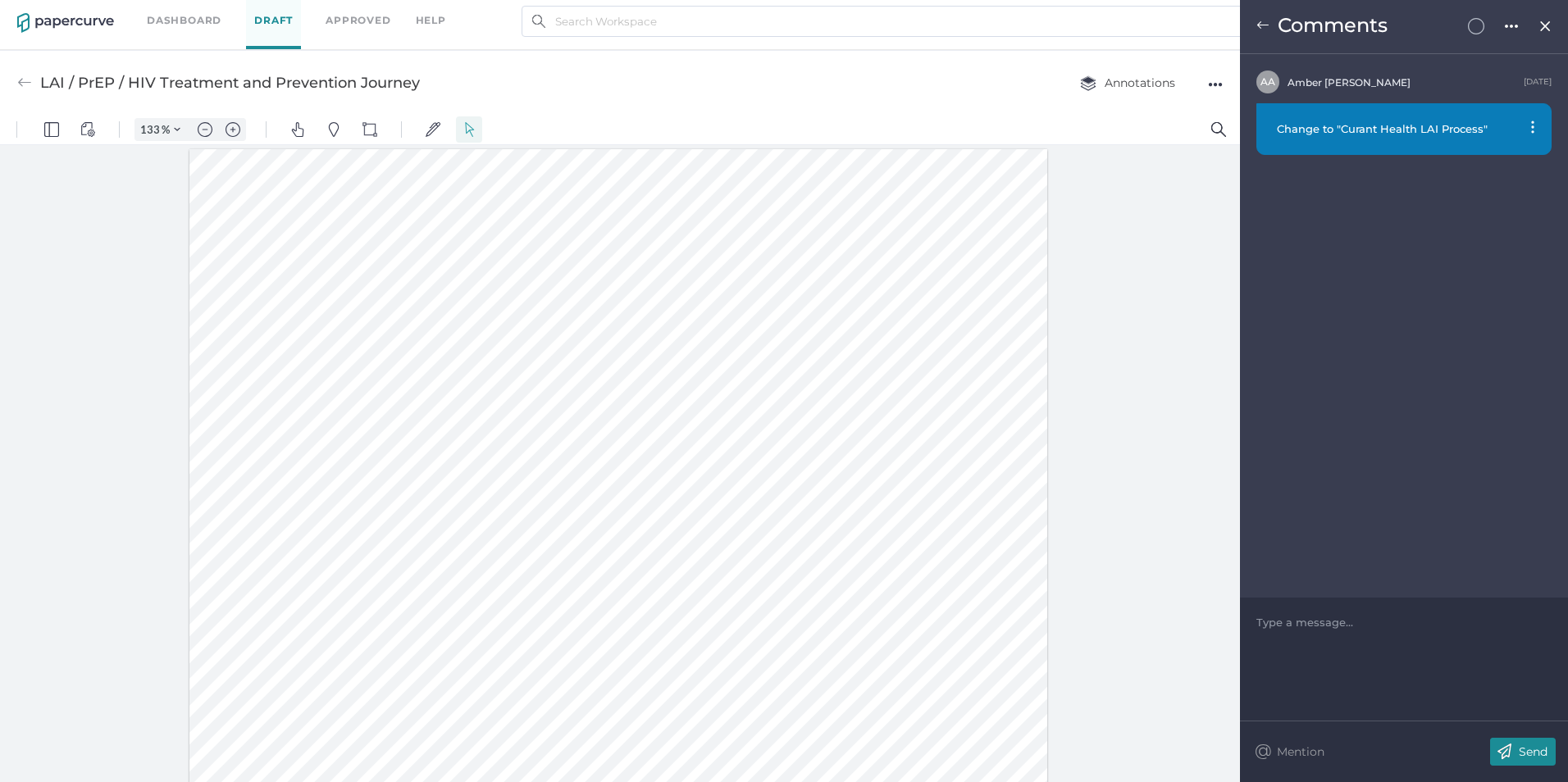 click at bounding box center (1404, 622) 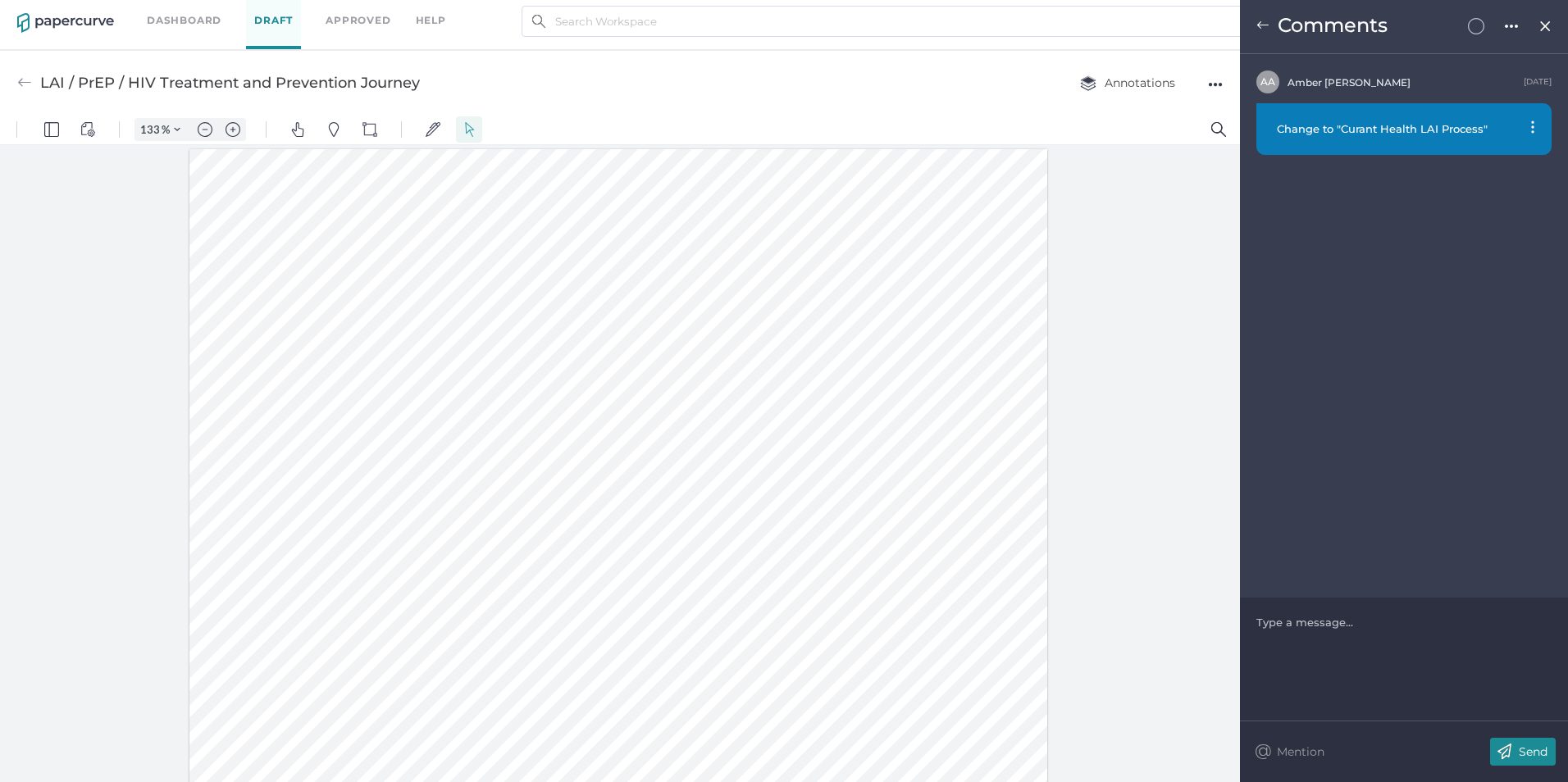 click at bounding box center (618, 480) 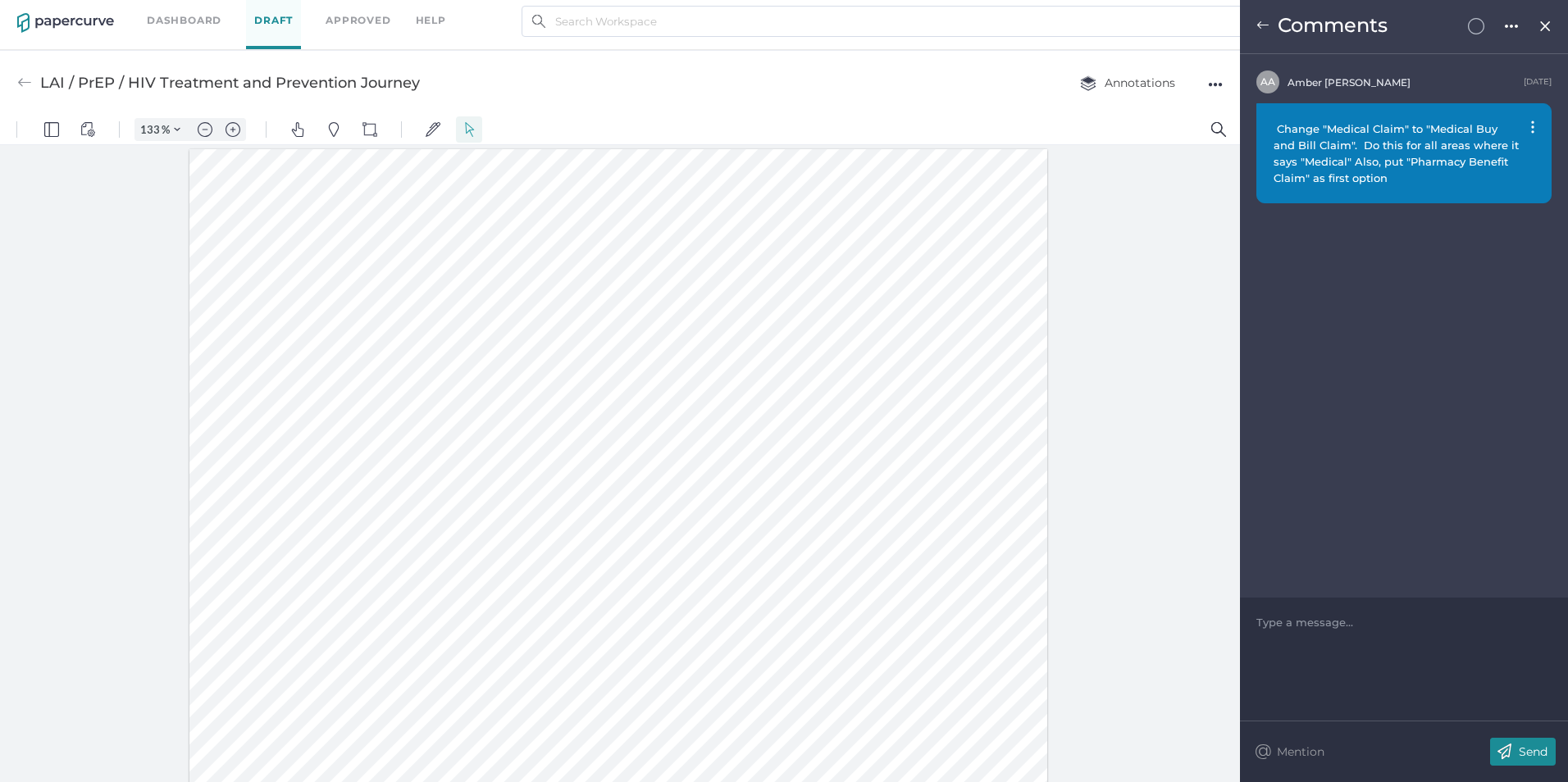 click on "Type a message..." at bounding box center (1404, 622) 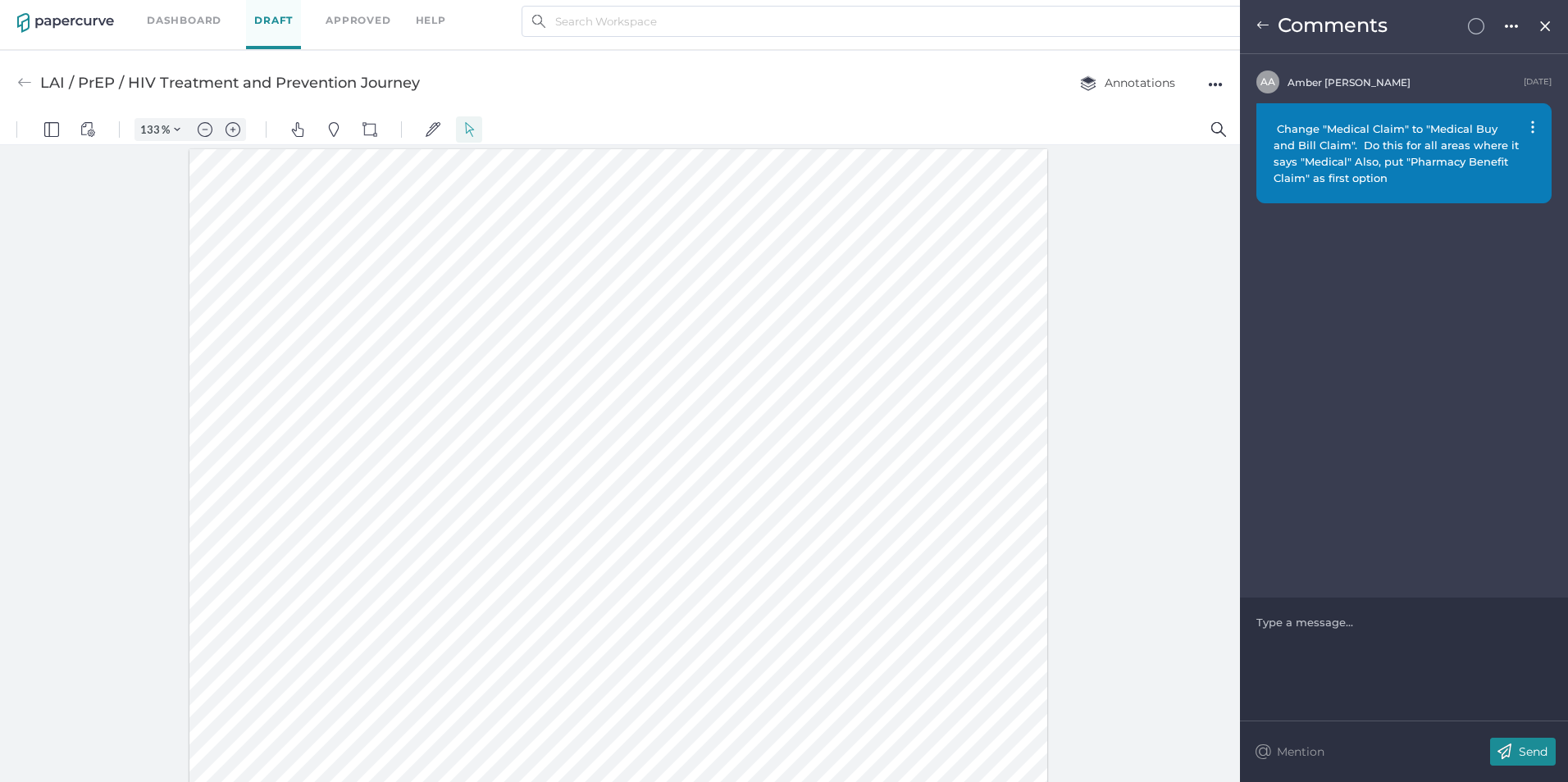 type 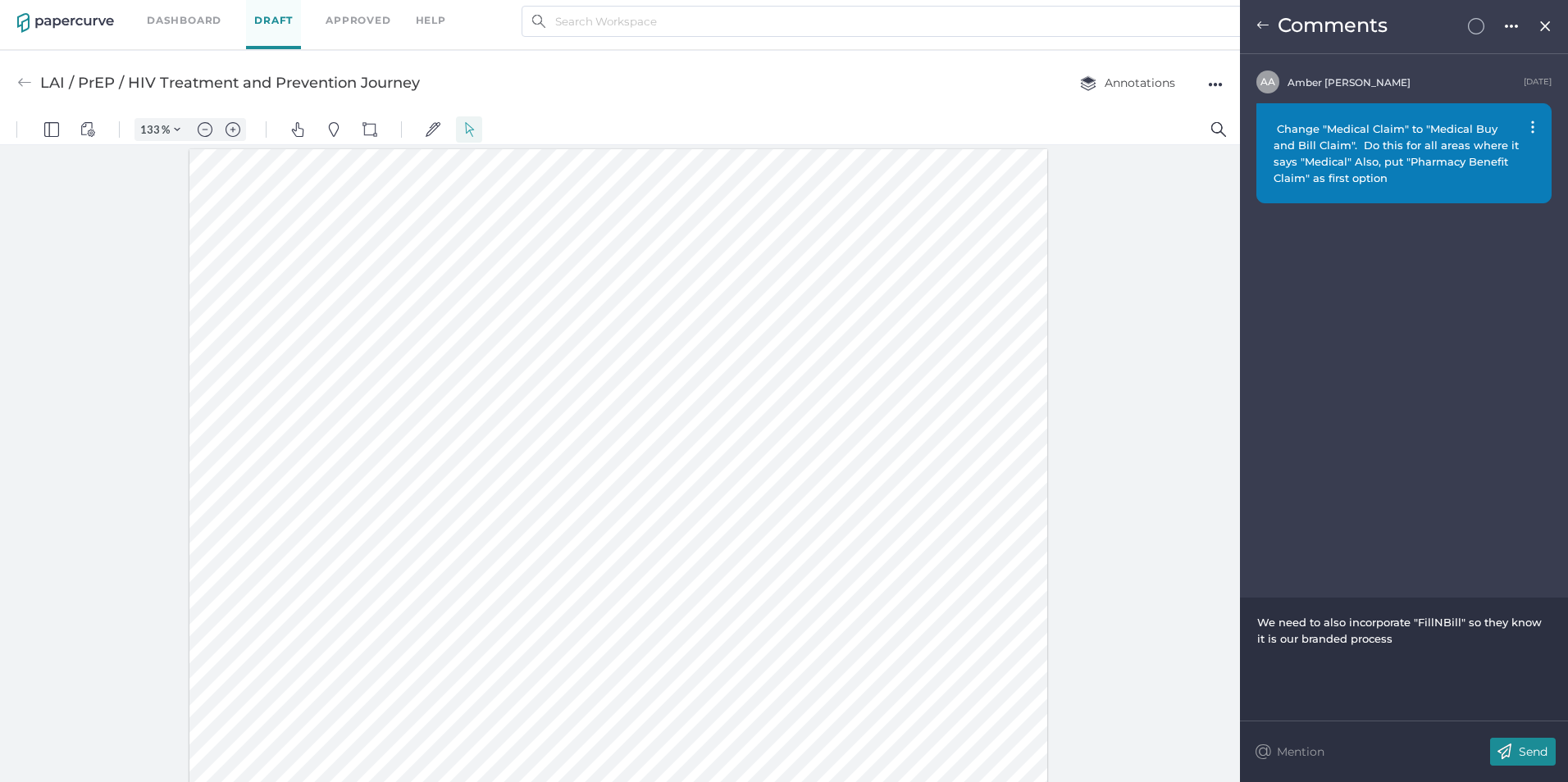 click on "Send" at bounding box center [1523, 752] 